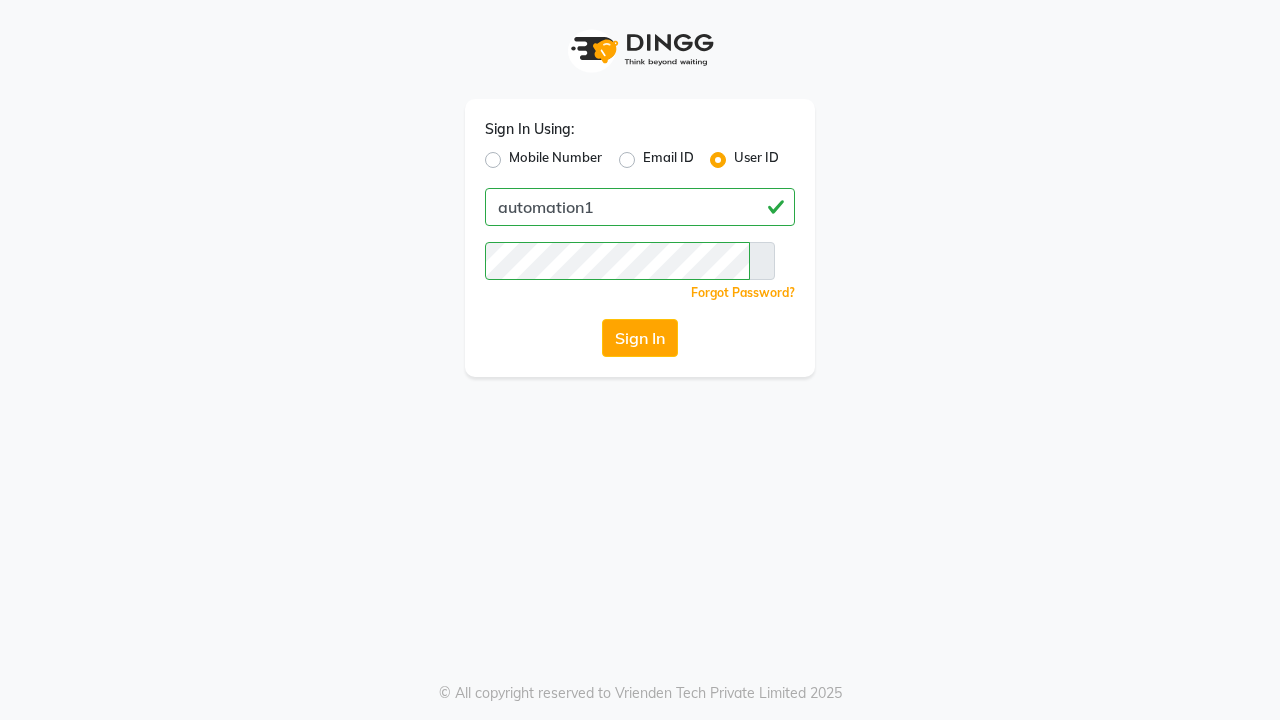 scroll, scrollTop: 0, scrollLeft: 0, axis: both 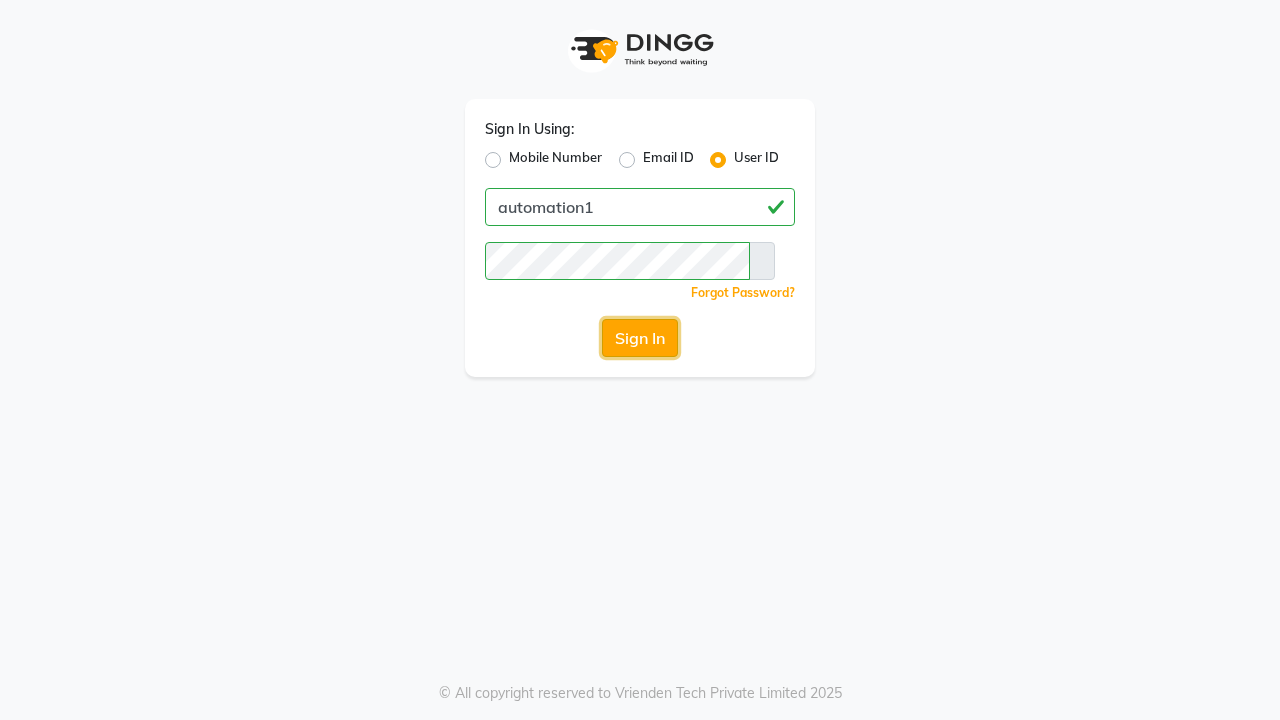click on "Sign In" at bounding box center [640, 338] 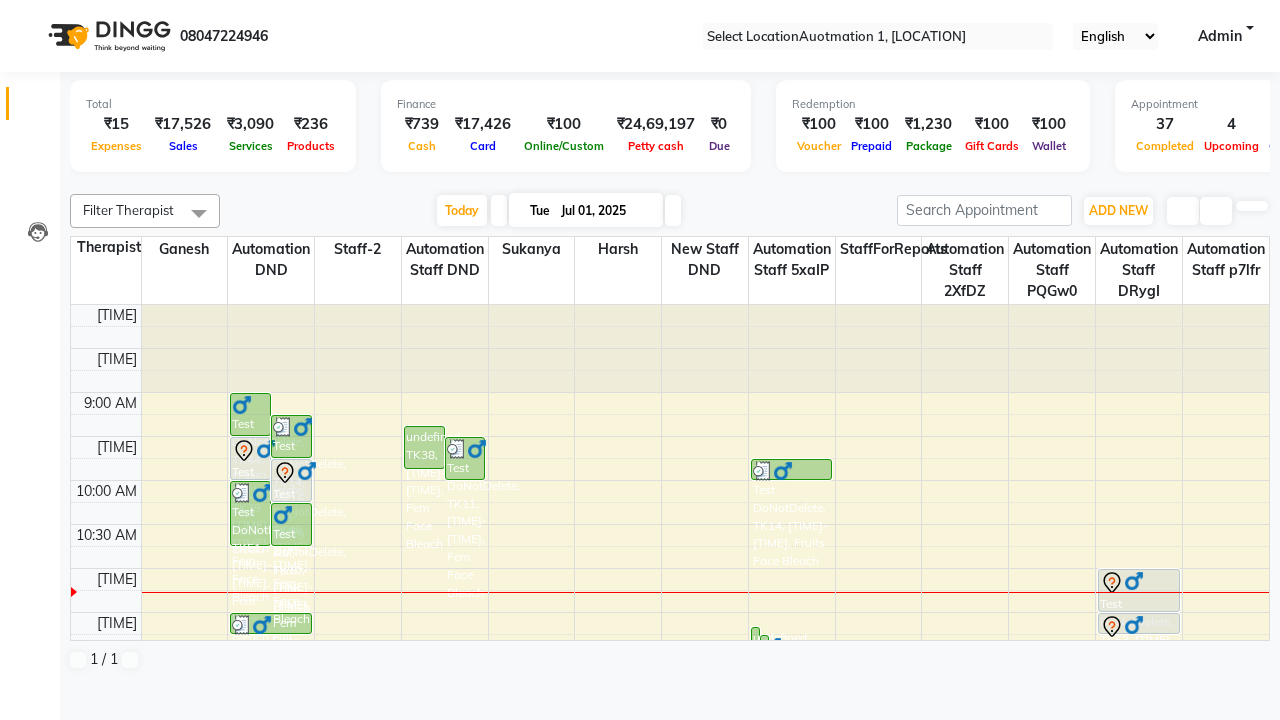 scroll, scrollTop: 0, scrollLeft: 0, axis: both 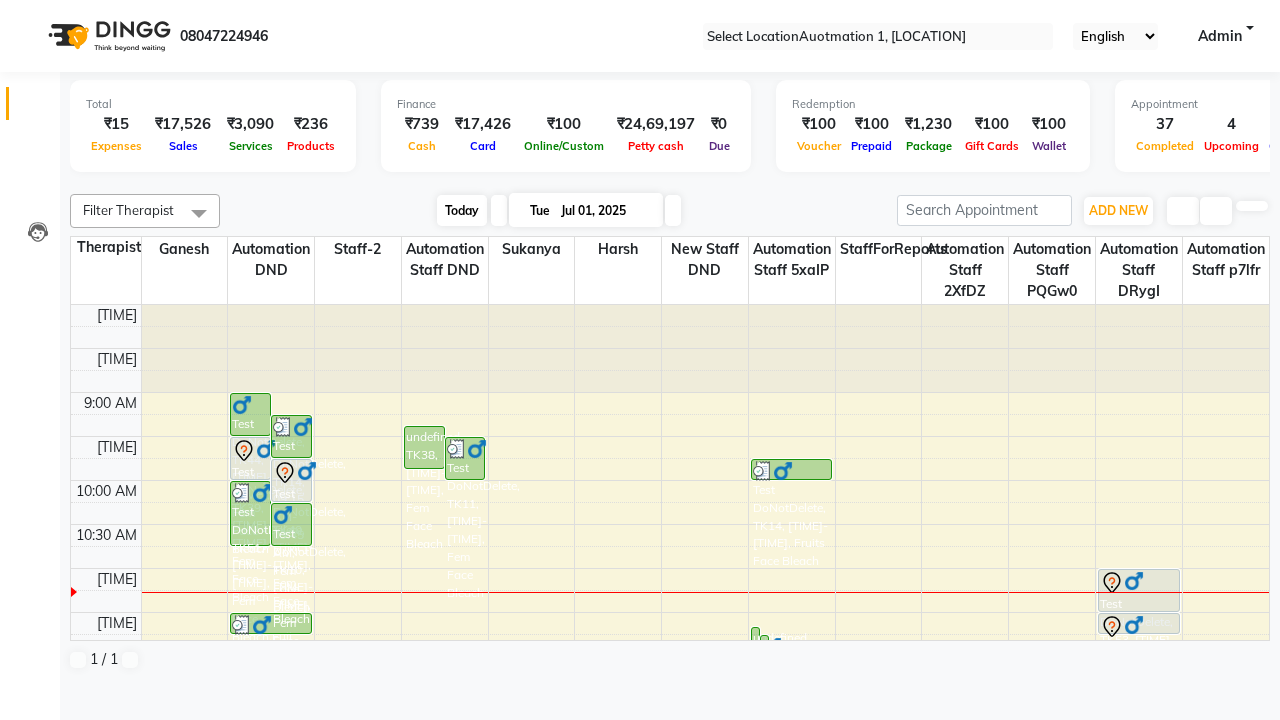 click on "Today" at bounding box center [462, 210] 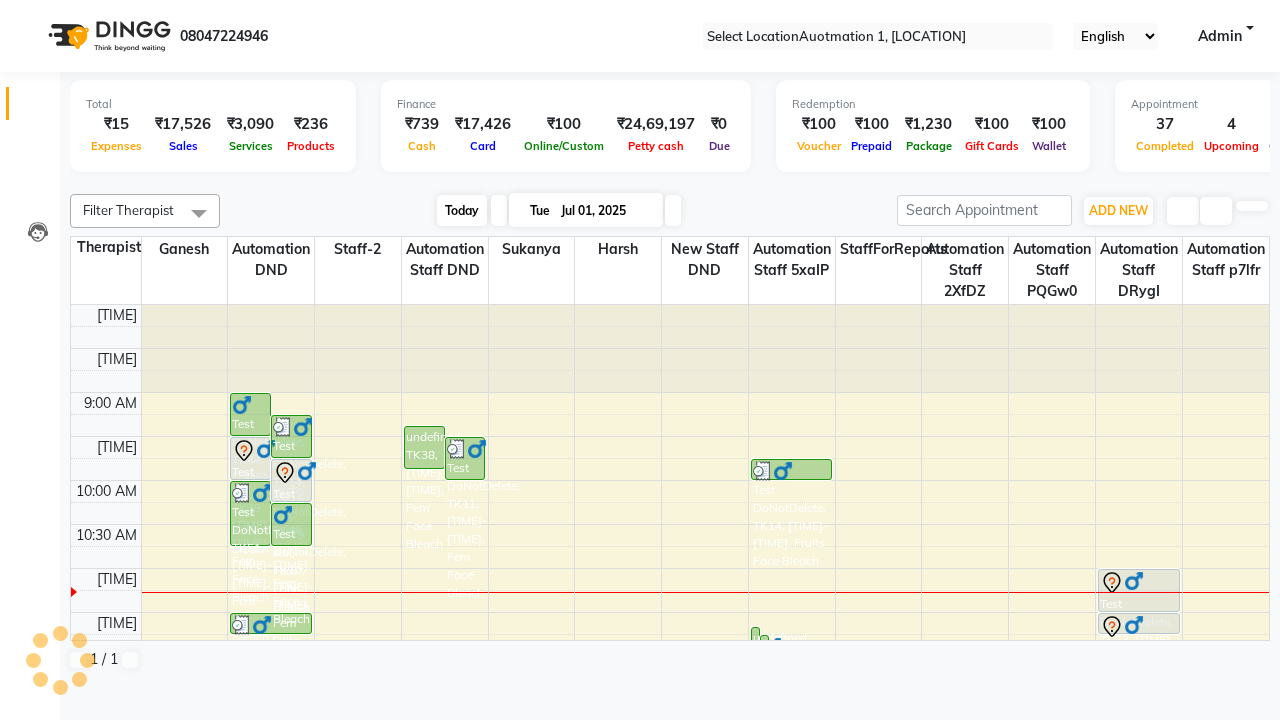 scroll, scrollTop: 265, scrollLeft: 0, axis: vertical 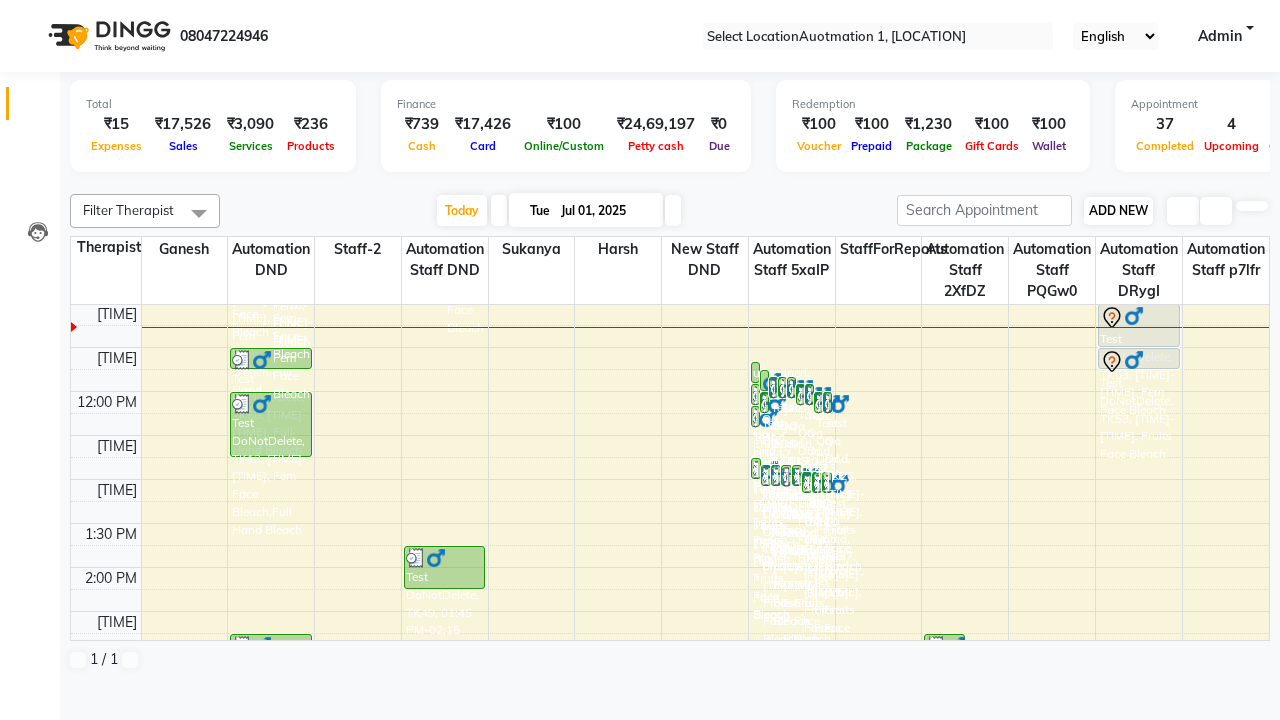 click on "ADD NEW" at bounding box center [1118, 210] 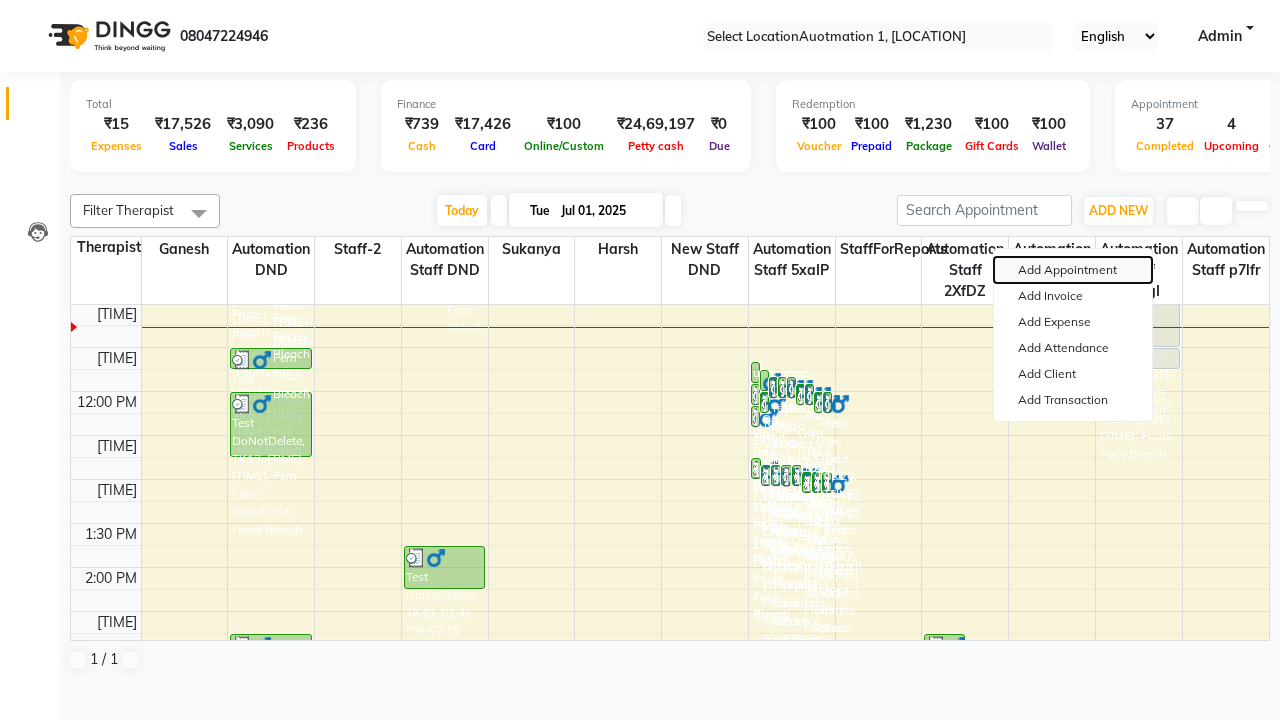 click on "Add Appointment" at bounding box center [1073, 270] 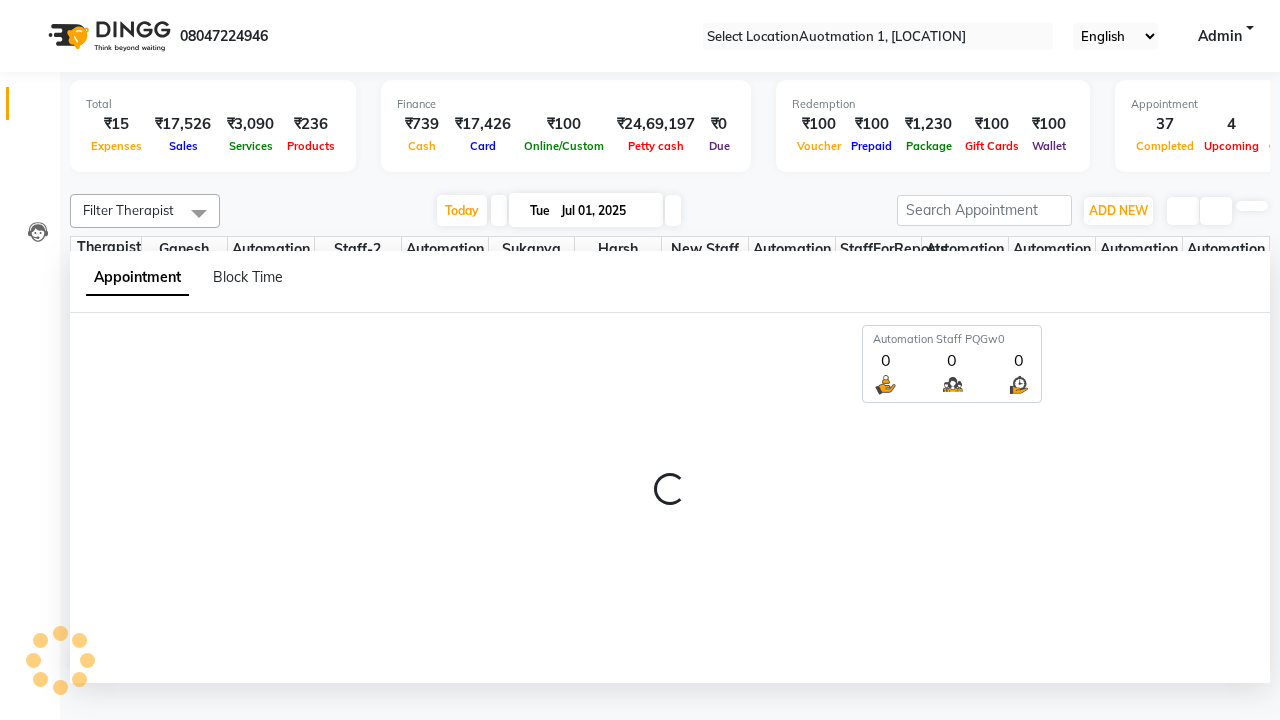 scroll, scrollTop: 1, scrollLeft: 0, axis: vertical 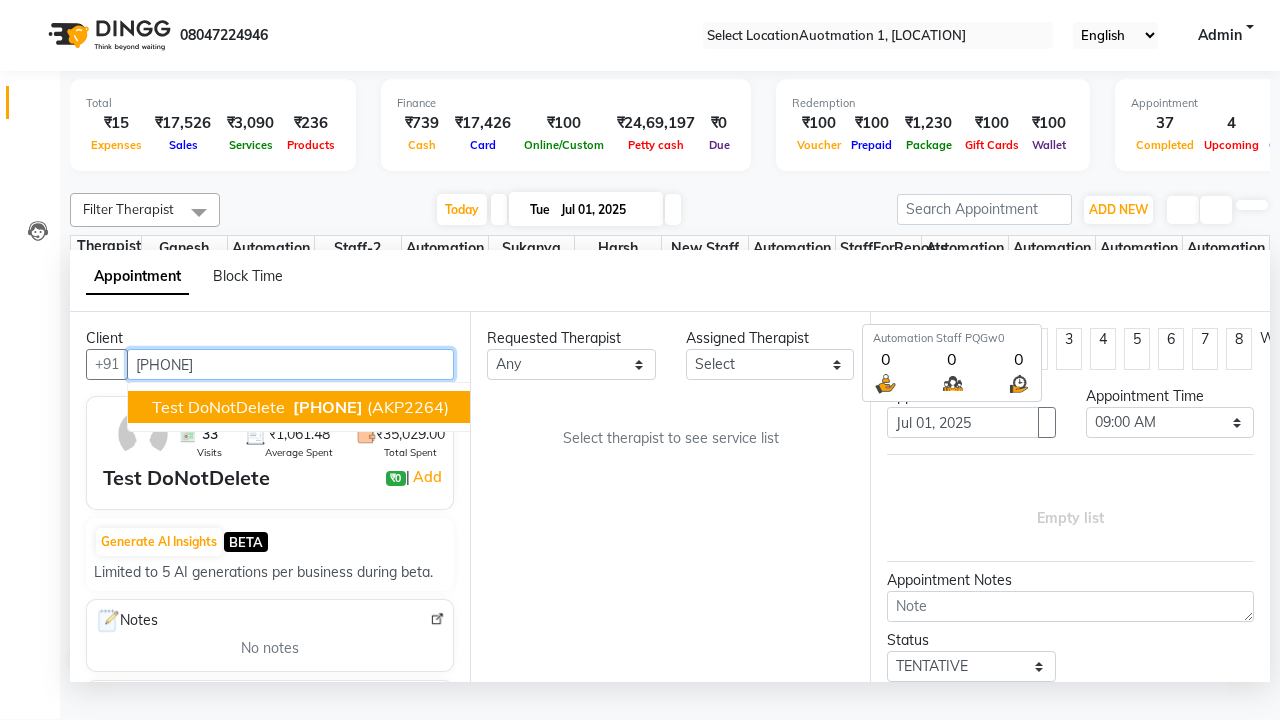 click on "[PHONE]" at bounding box center [328, 407] 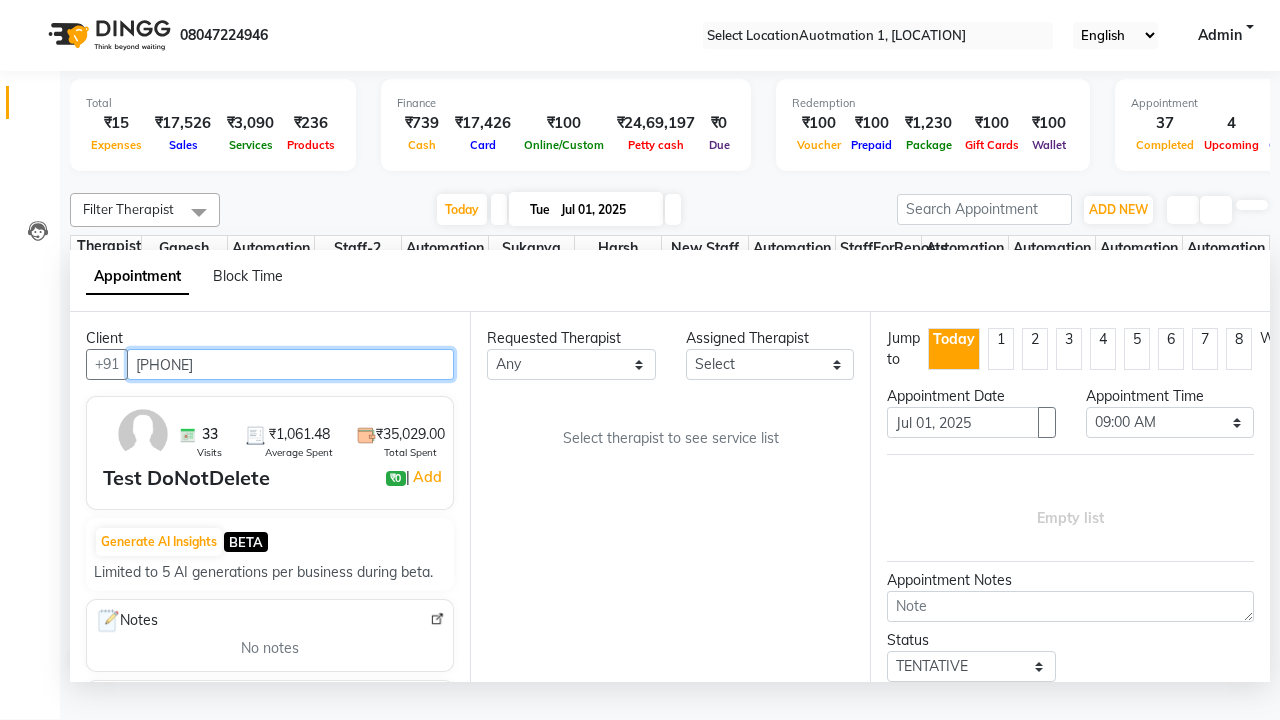 scroll, scrollTop: 0, scrollLeft: 0, axis: both 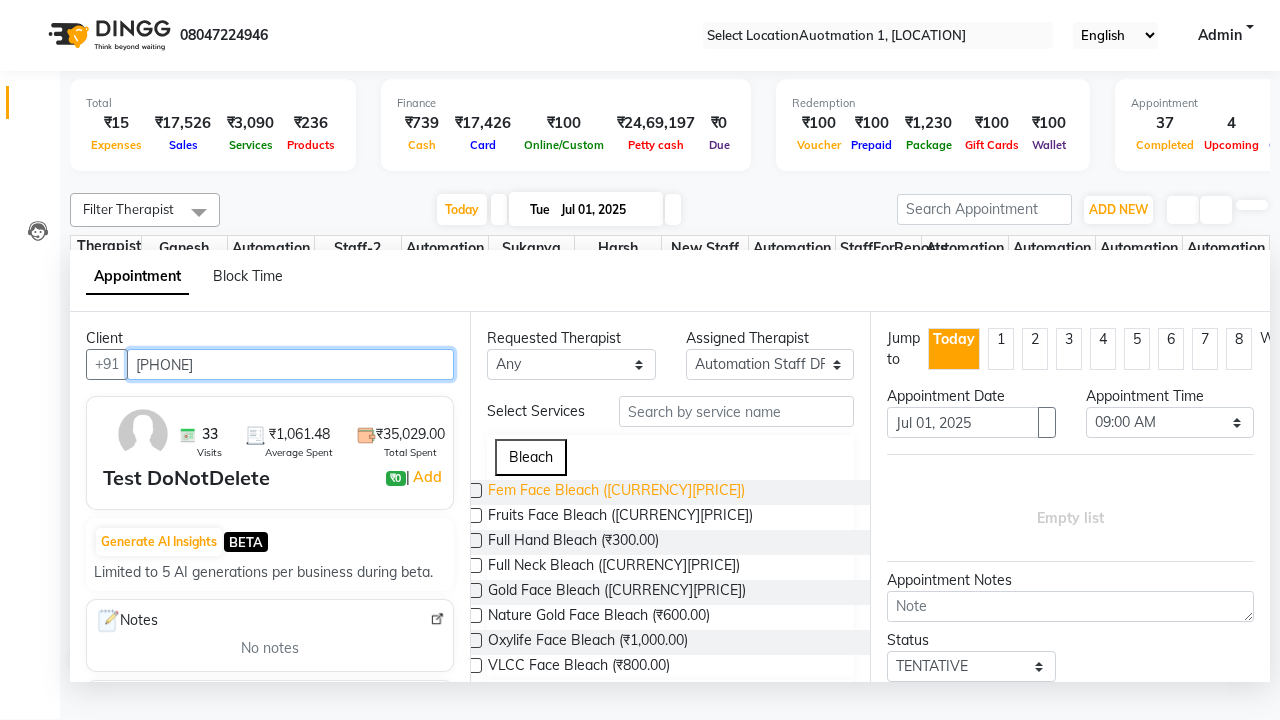 type on "[PHONE]" 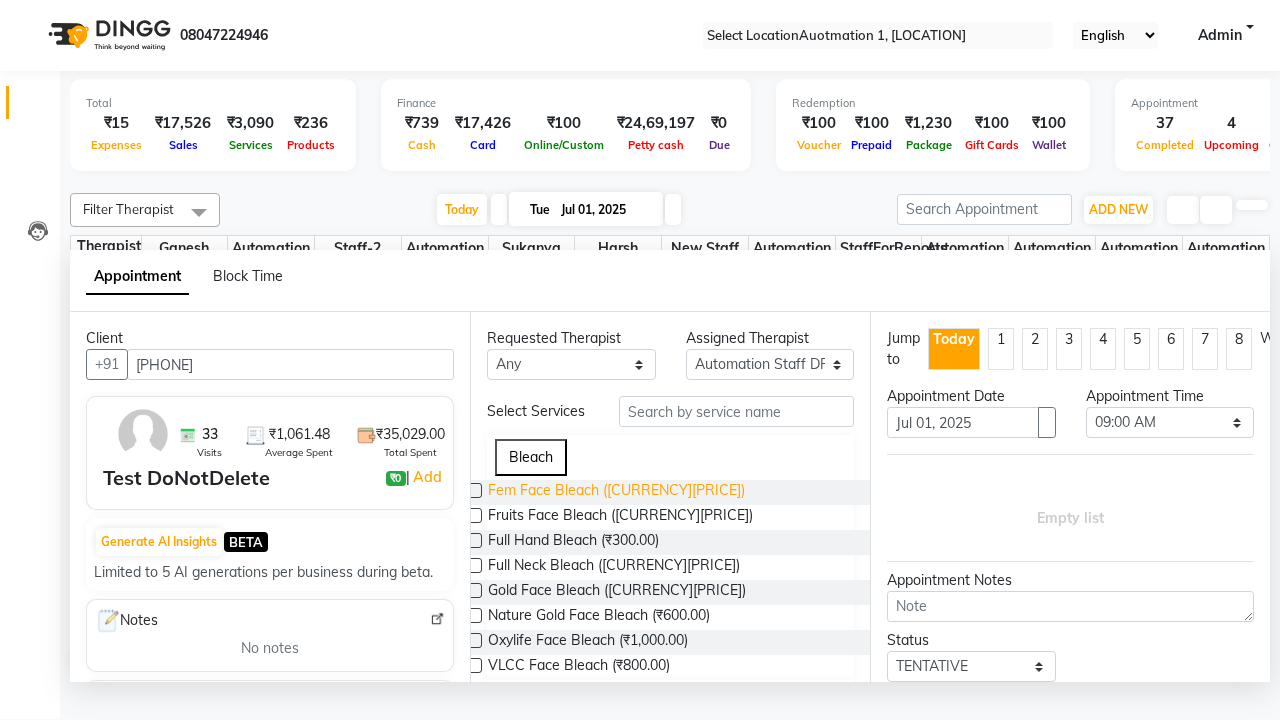 click on "Fem Face Bleach ([CURRENCY][PRICE])" at bounding box center [616, 492] 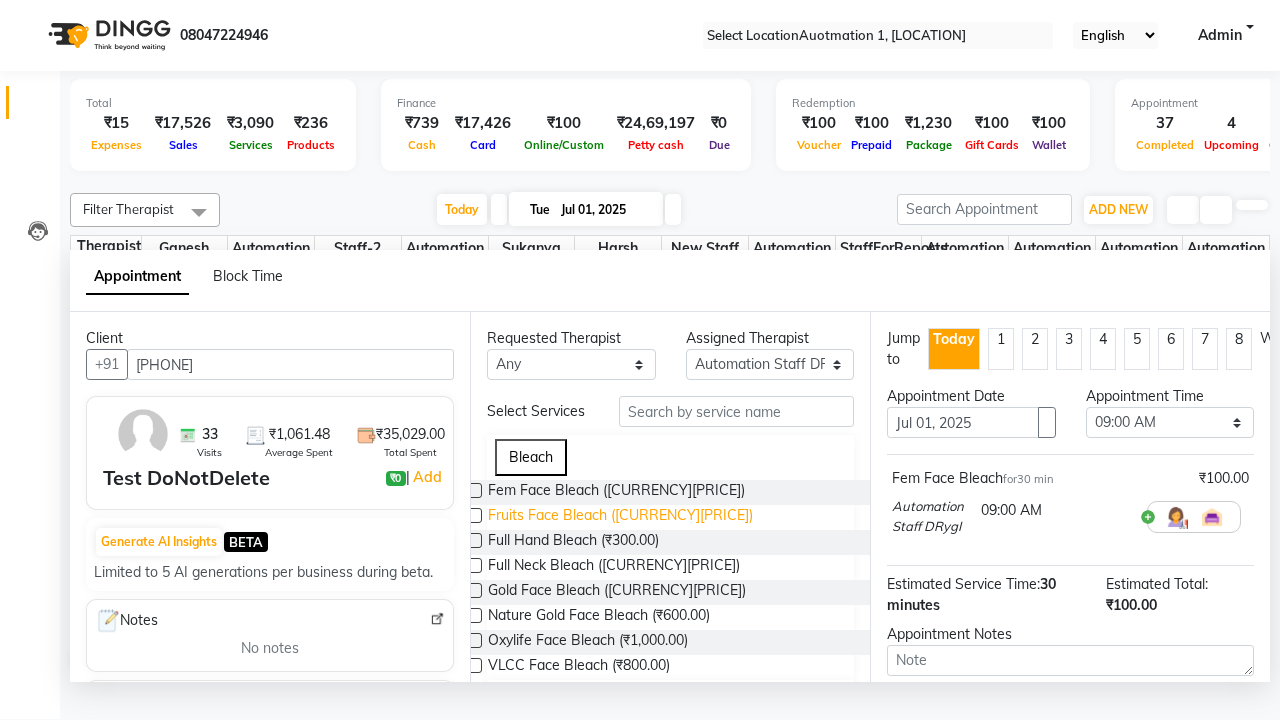 click on "Fruits Face Bleach ([CURRENCY][PRICE])" at bounding box center [616, 492] 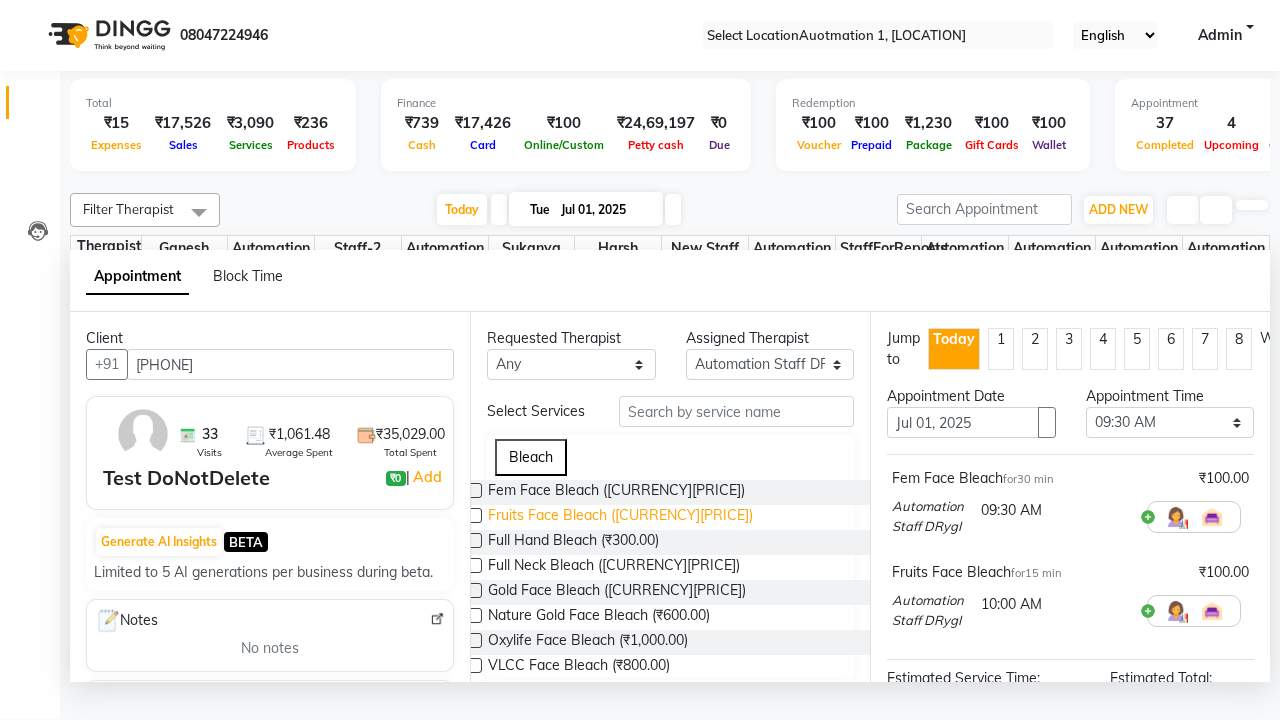 scroll, scrollTop: 258, scrollLeft: 0, axis: vertical 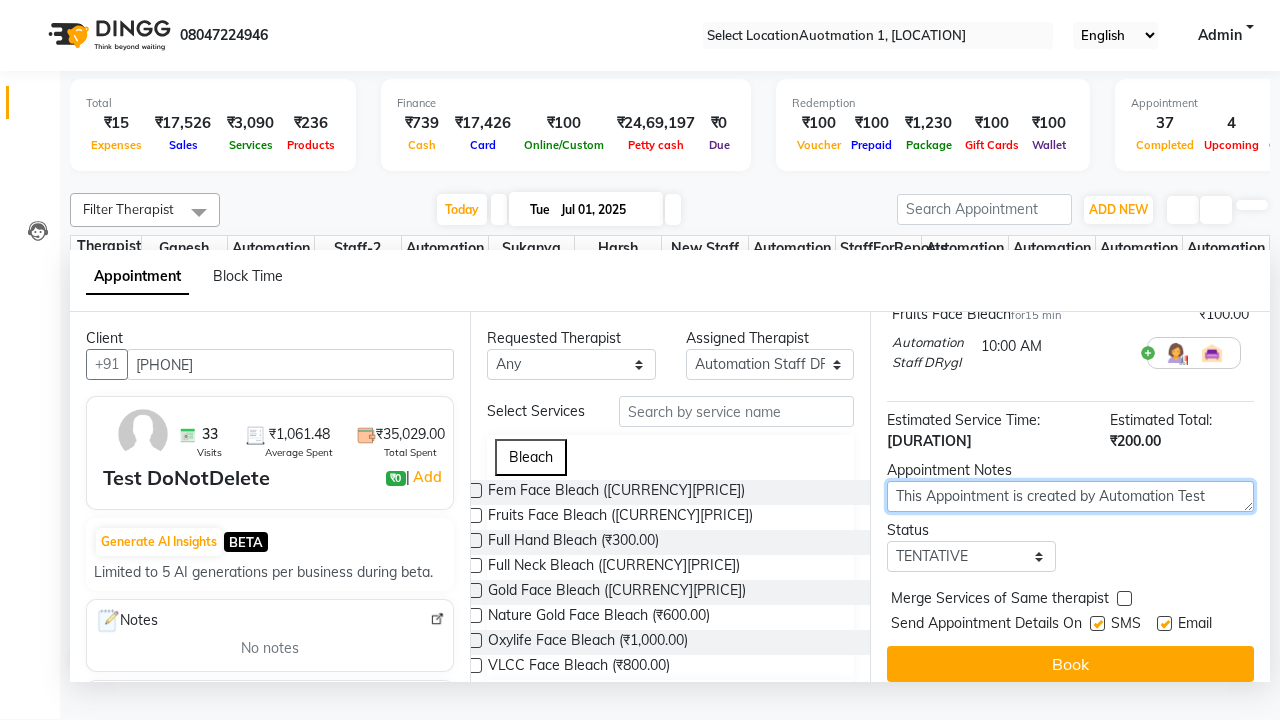 type on "This Appointment is created by Automation Test" 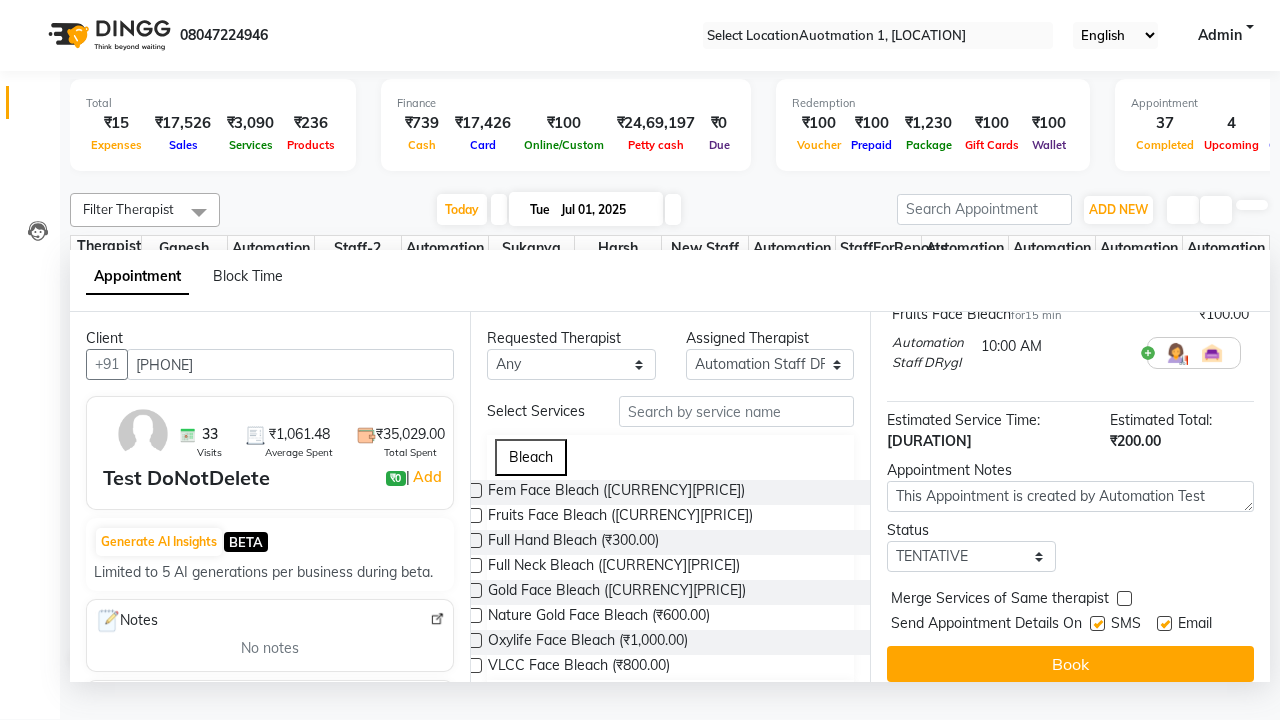 click at bounding box center (1097, 623) 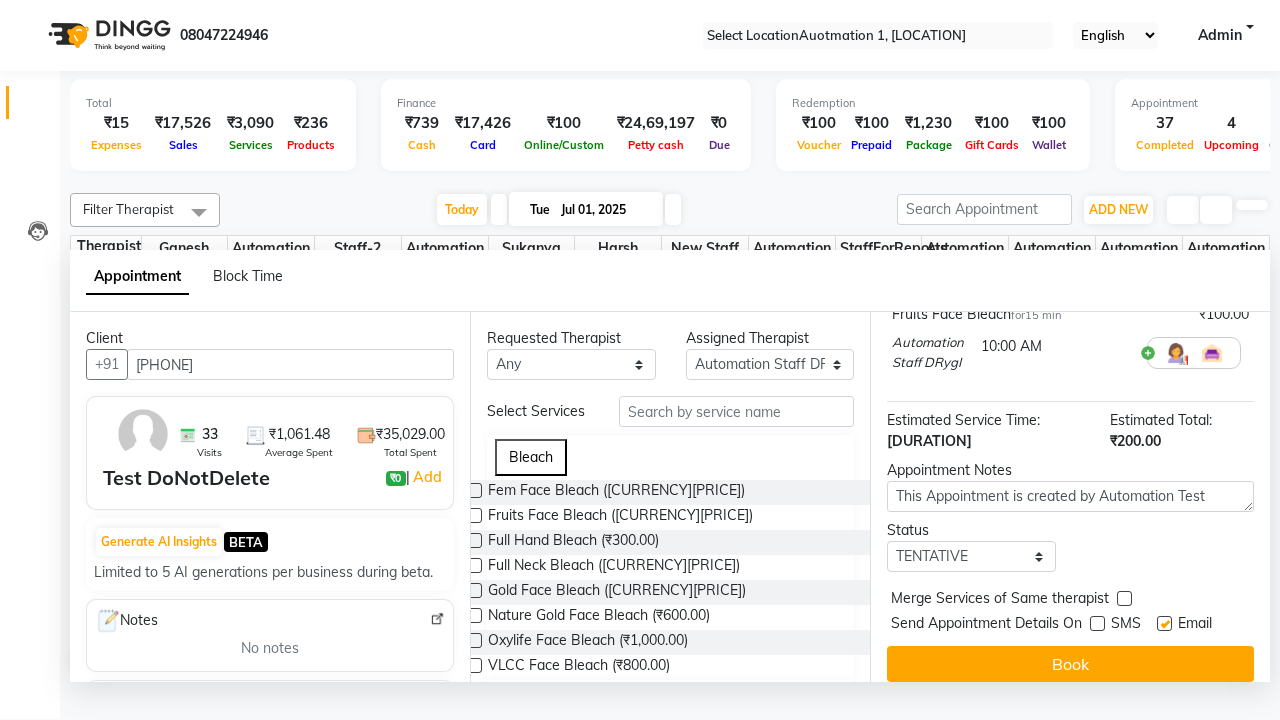 click at bounding box center (1164, 623) 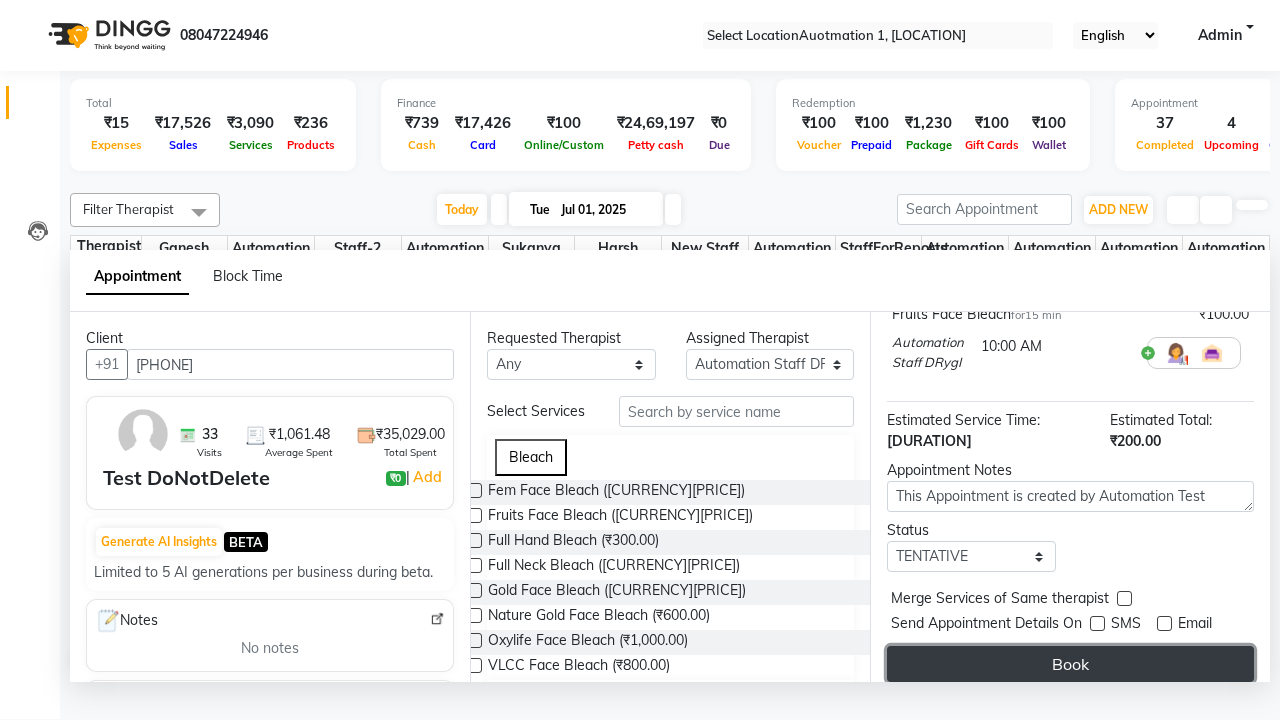 click on "Book" at bounding box center [1070, 664] 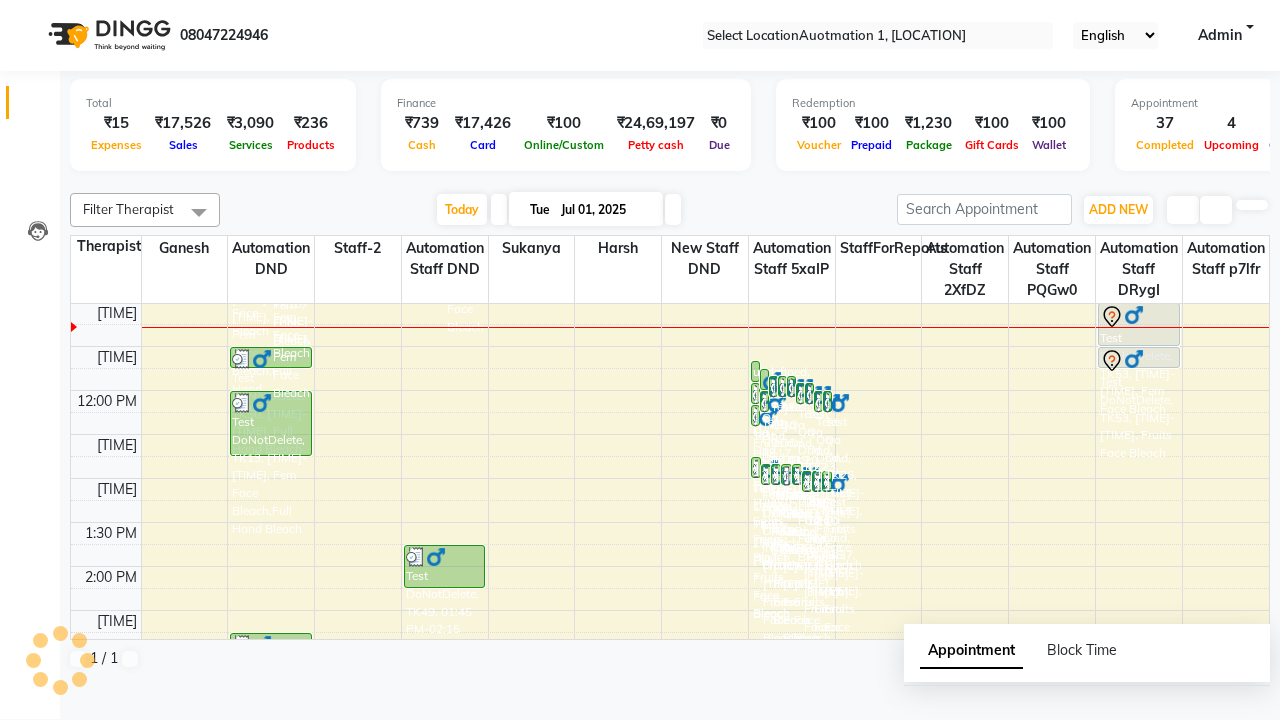 scroll, scrollTop: 0, scrollLeft: 0, axis: both 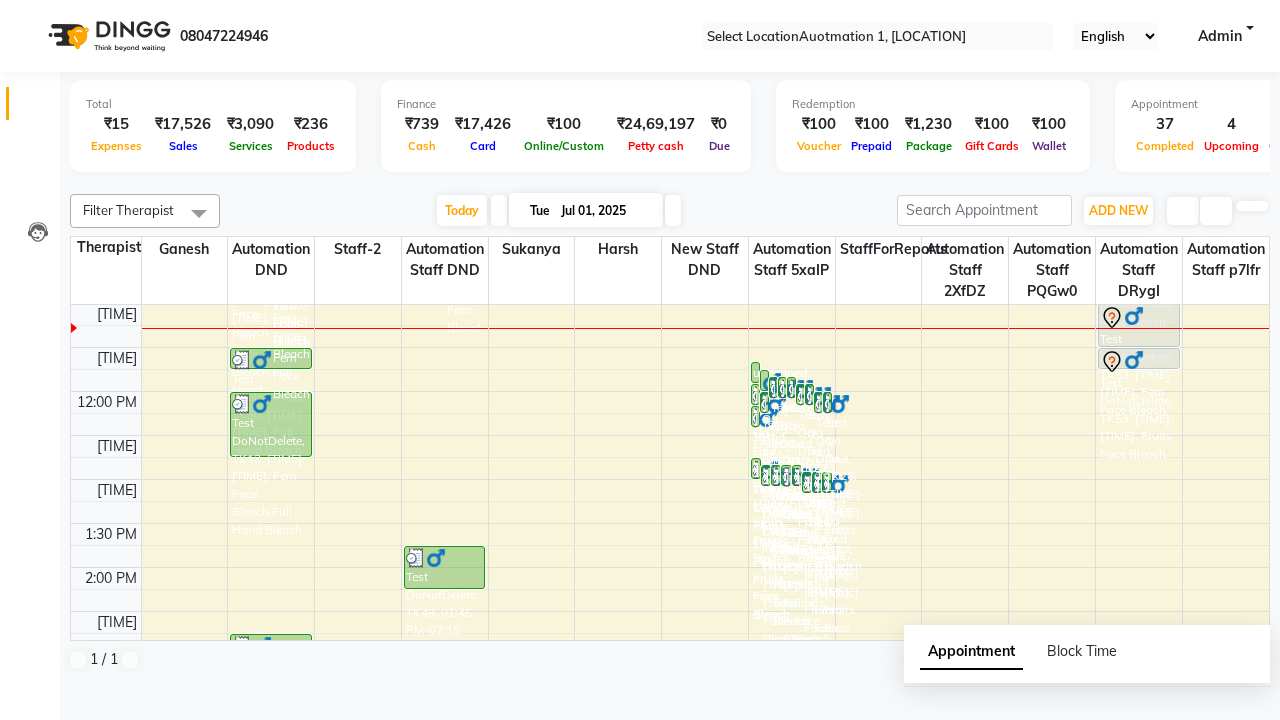 click on "Success" at bounding box center (640, 751) 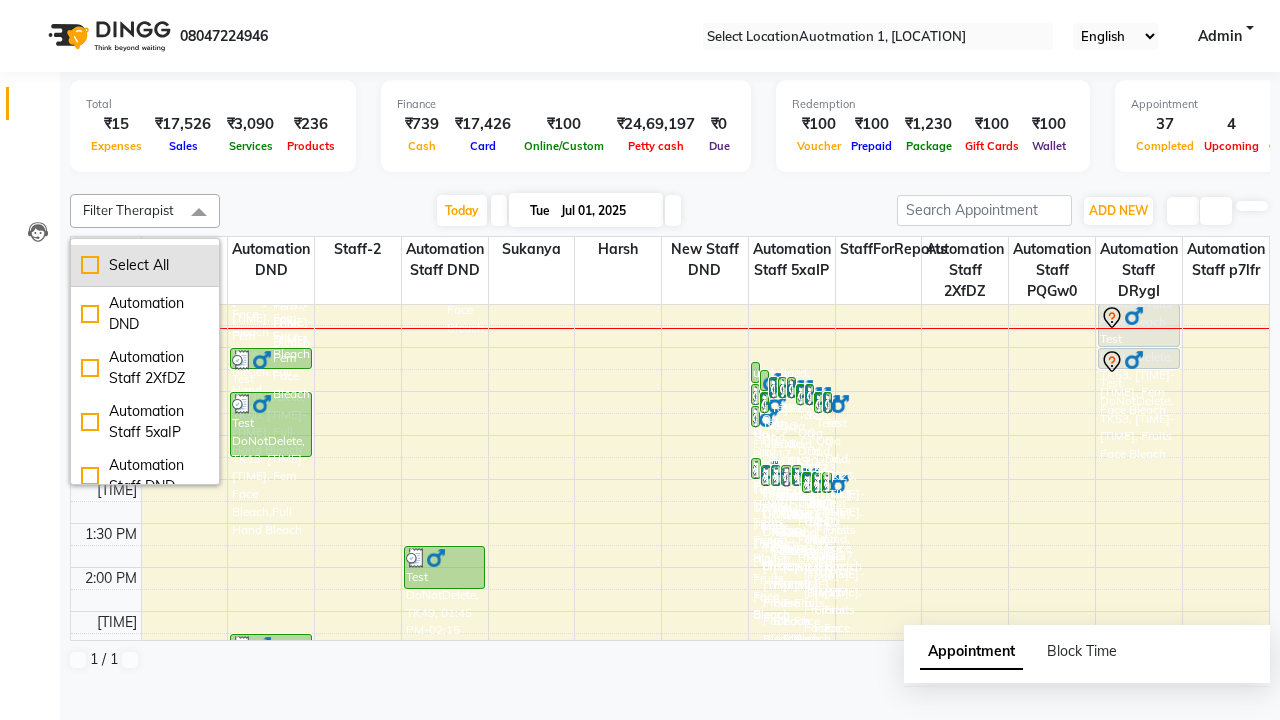 click on "Select All" at bounding box center [145, 265] 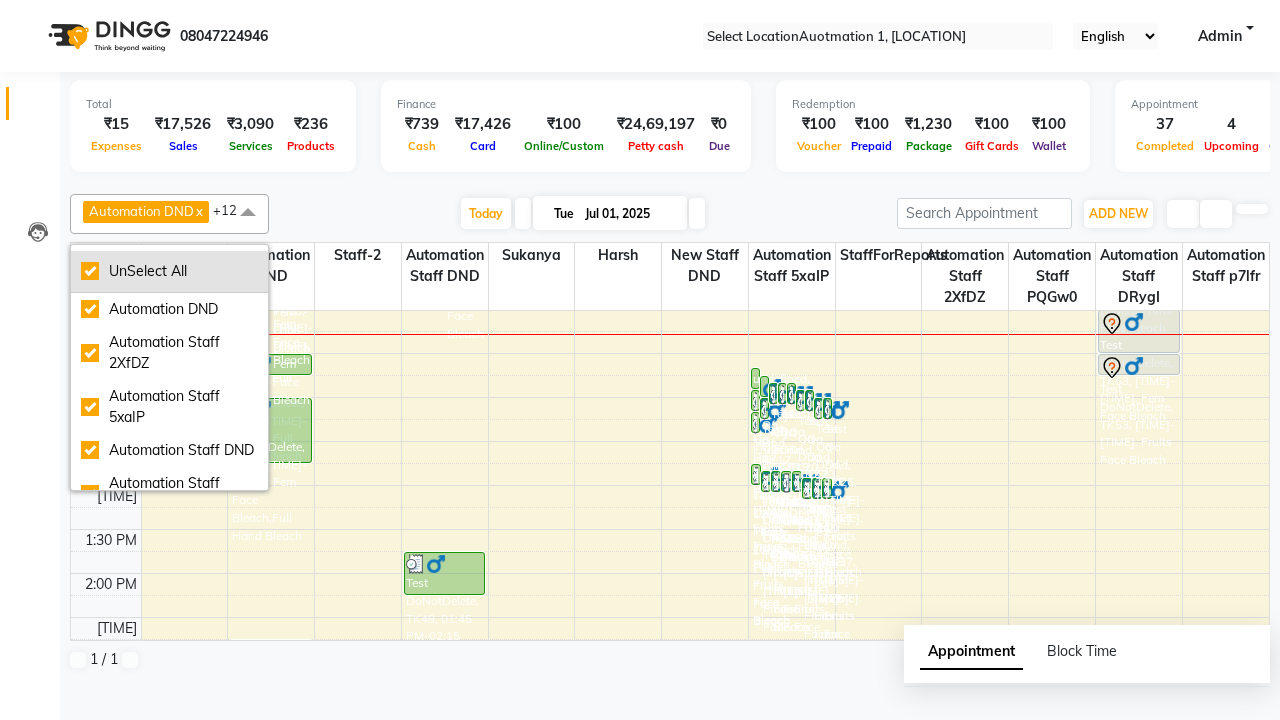 click on "UnSelect All" at bounding box center (169, 271) 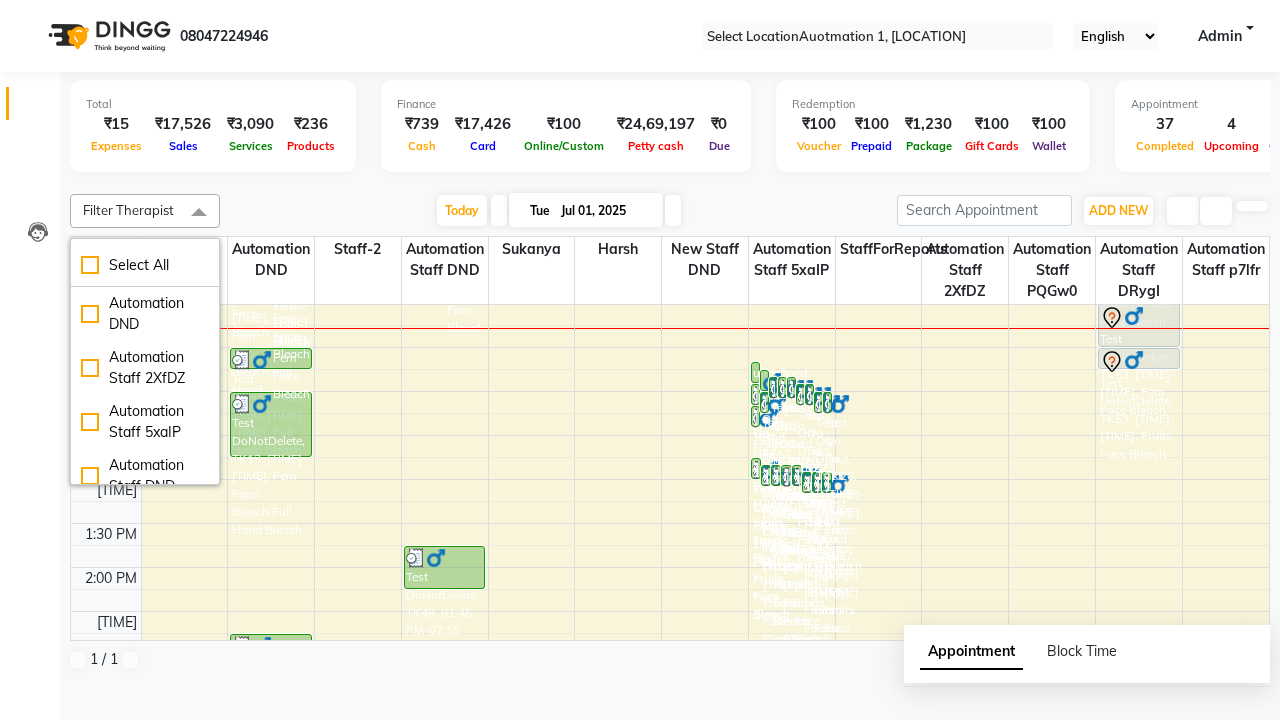 click on "Automation Staff DRygI" at bounding box center [145, 314] 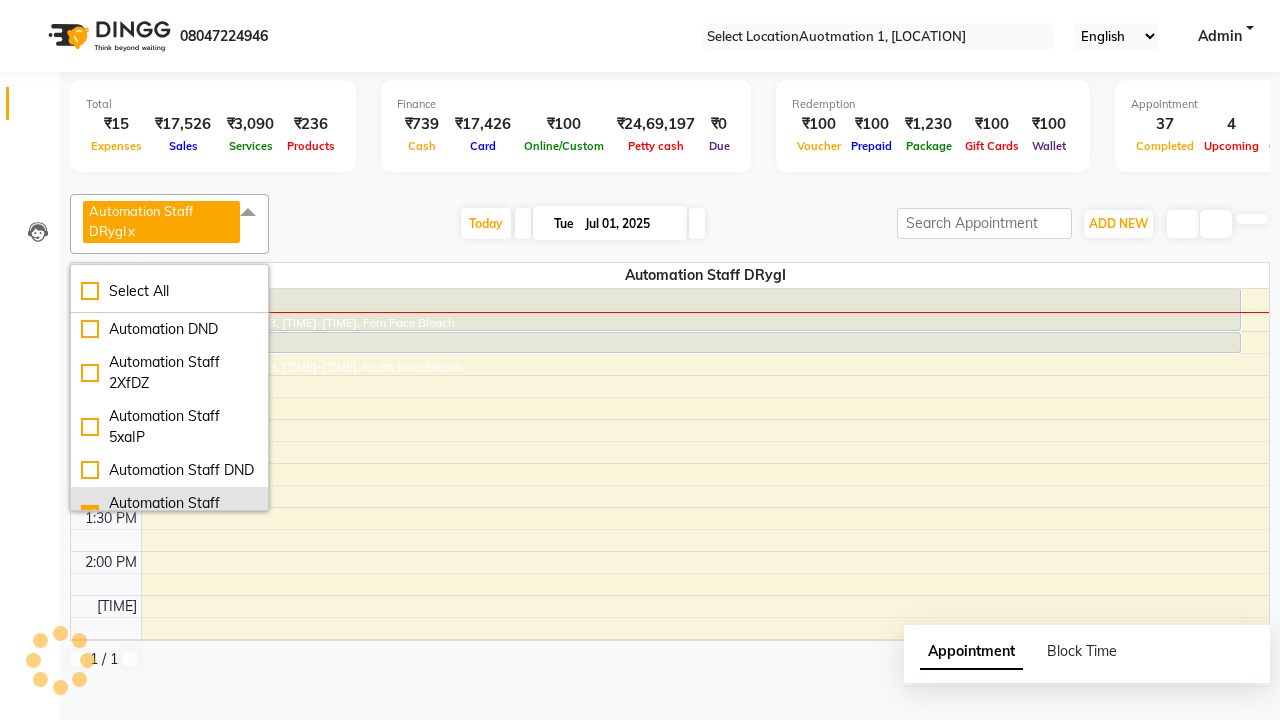 scroll, scrollTop: 124, scrollLeft: 0, axis: vertical 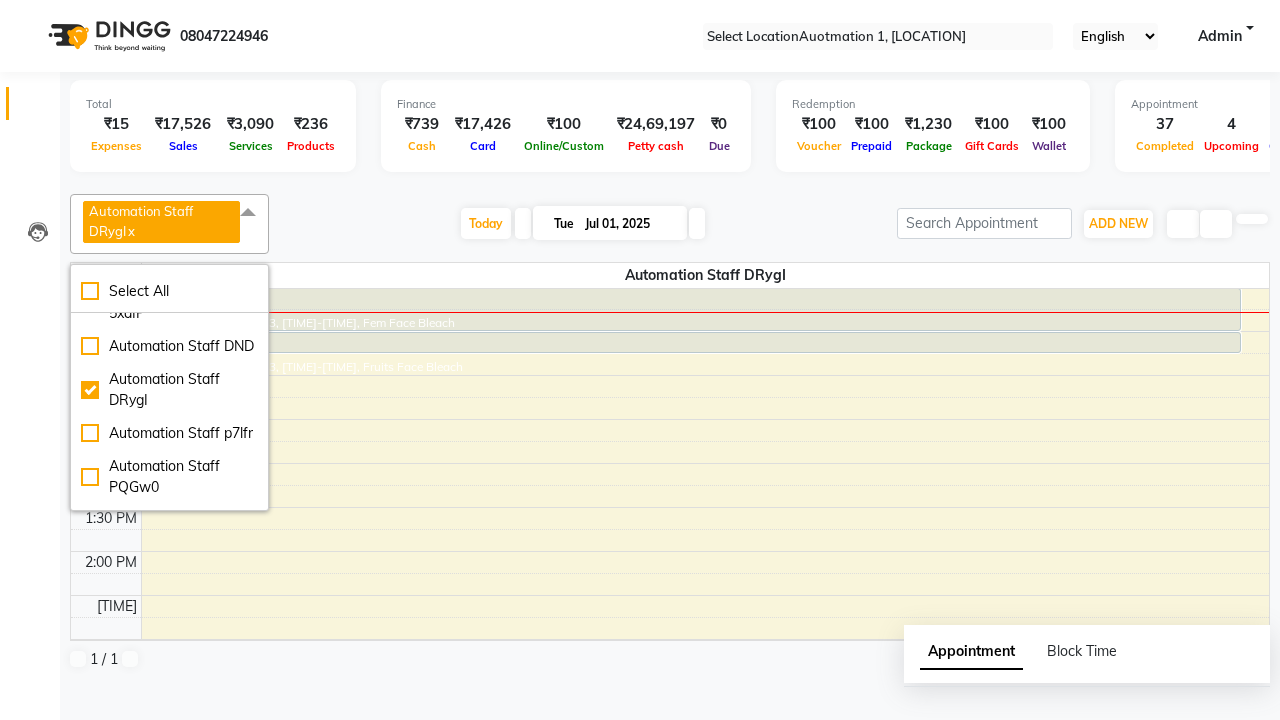 click at bounding box center (248, 213) 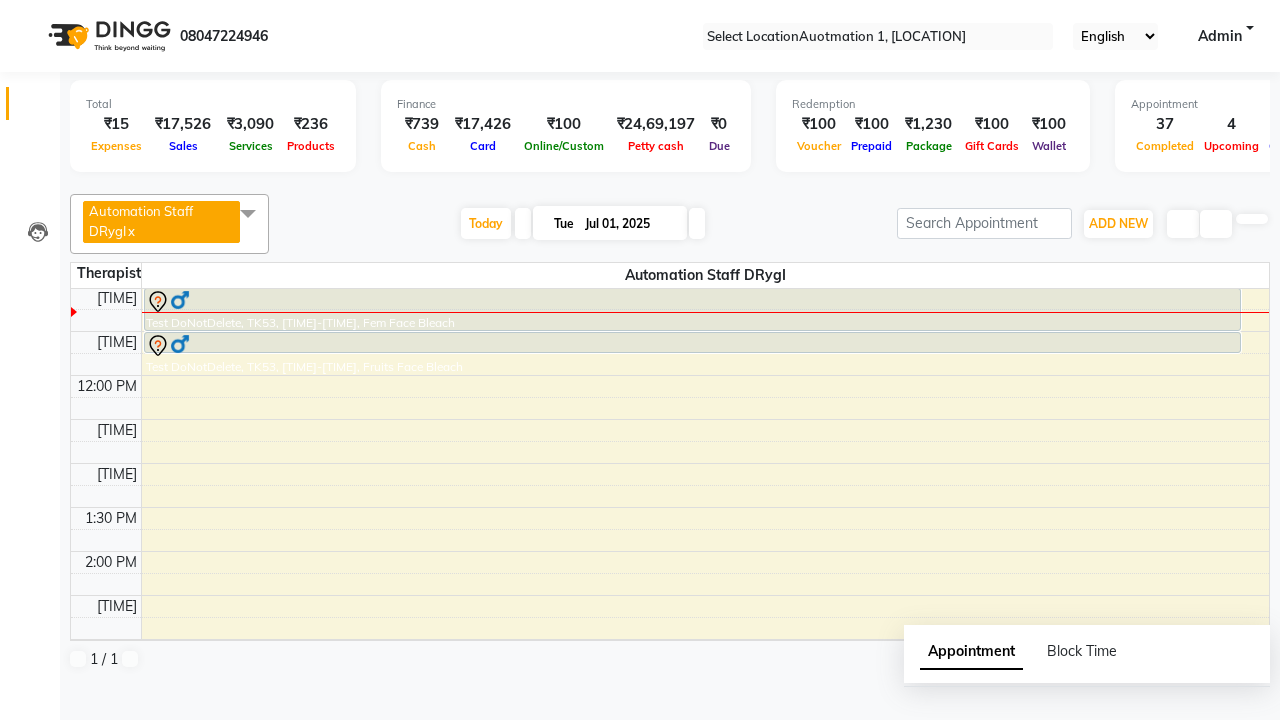 click at bounding box center (692, 170) 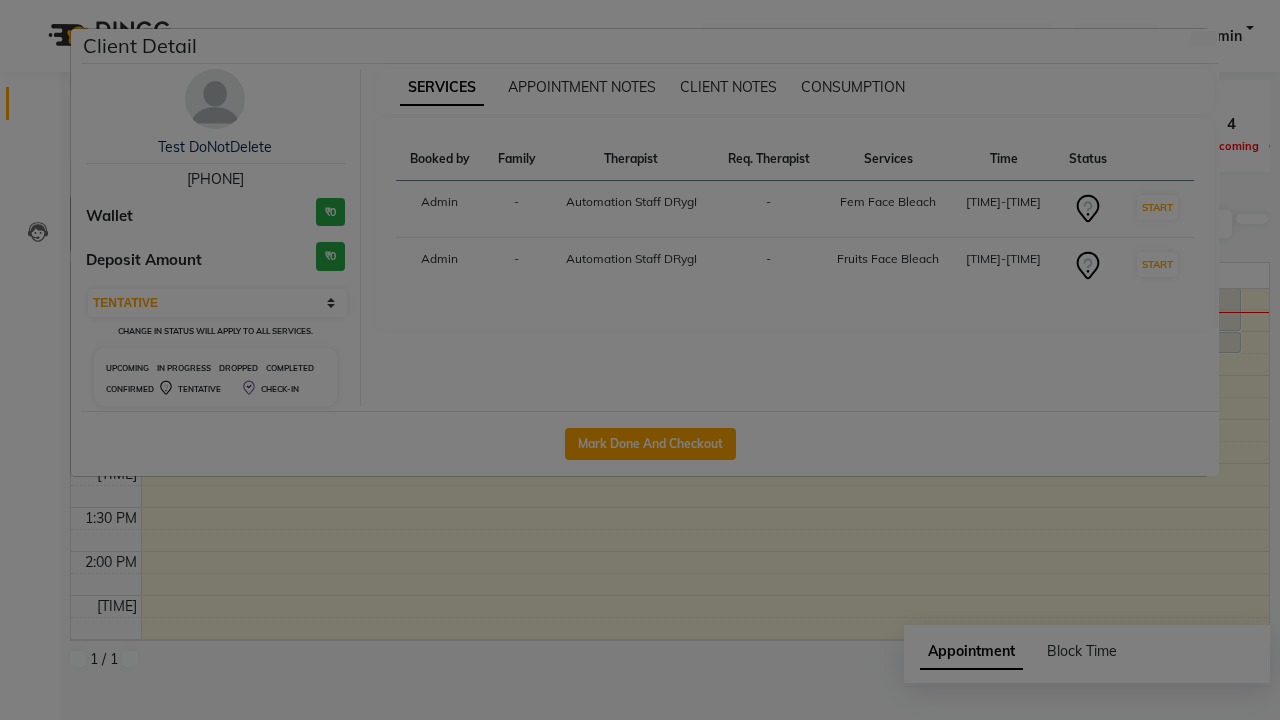 scroll, scrollTop: 0, scrollLeft: 0, axis: both 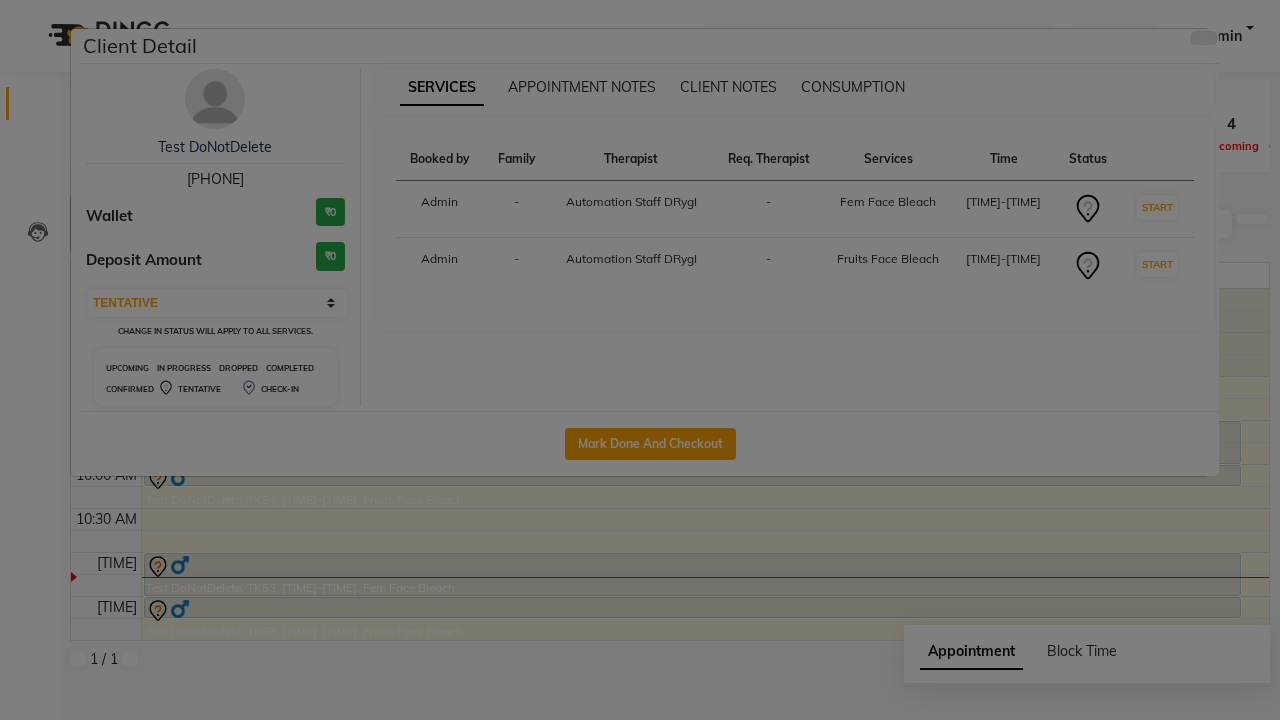 click at bounding box center (1204, 38) 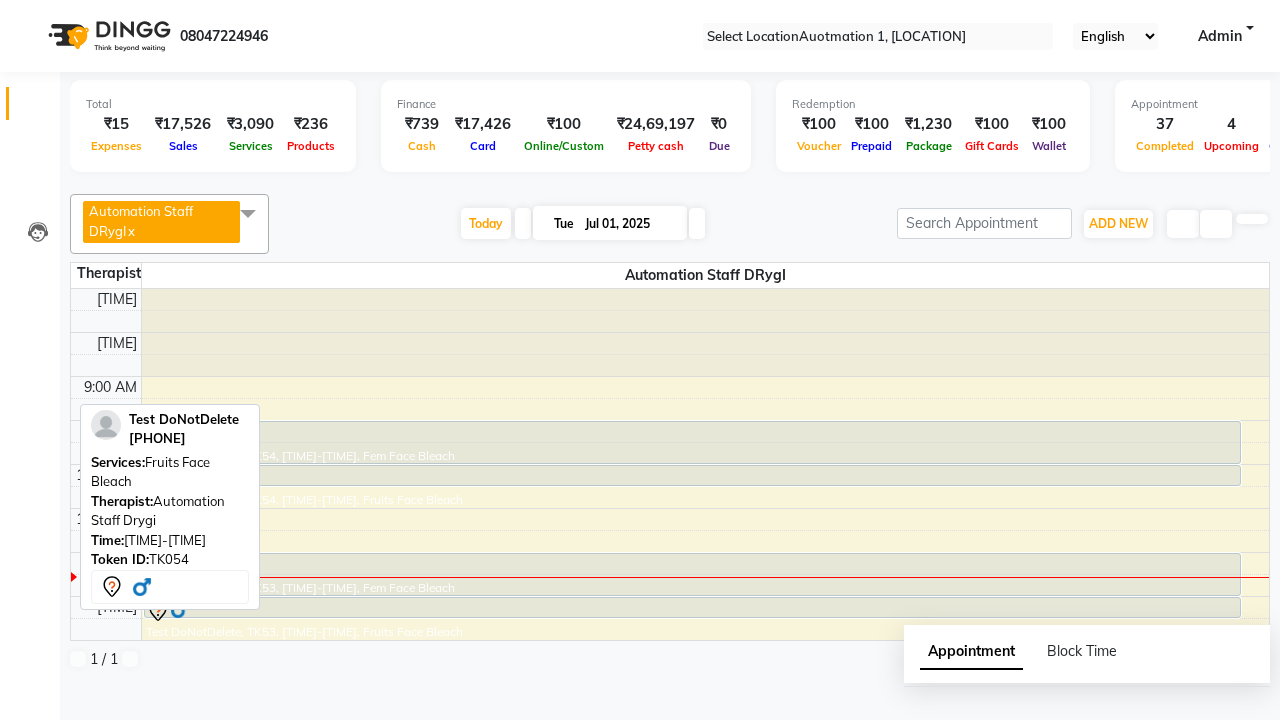 click on "Add Service" at bounding box center [74, 796] 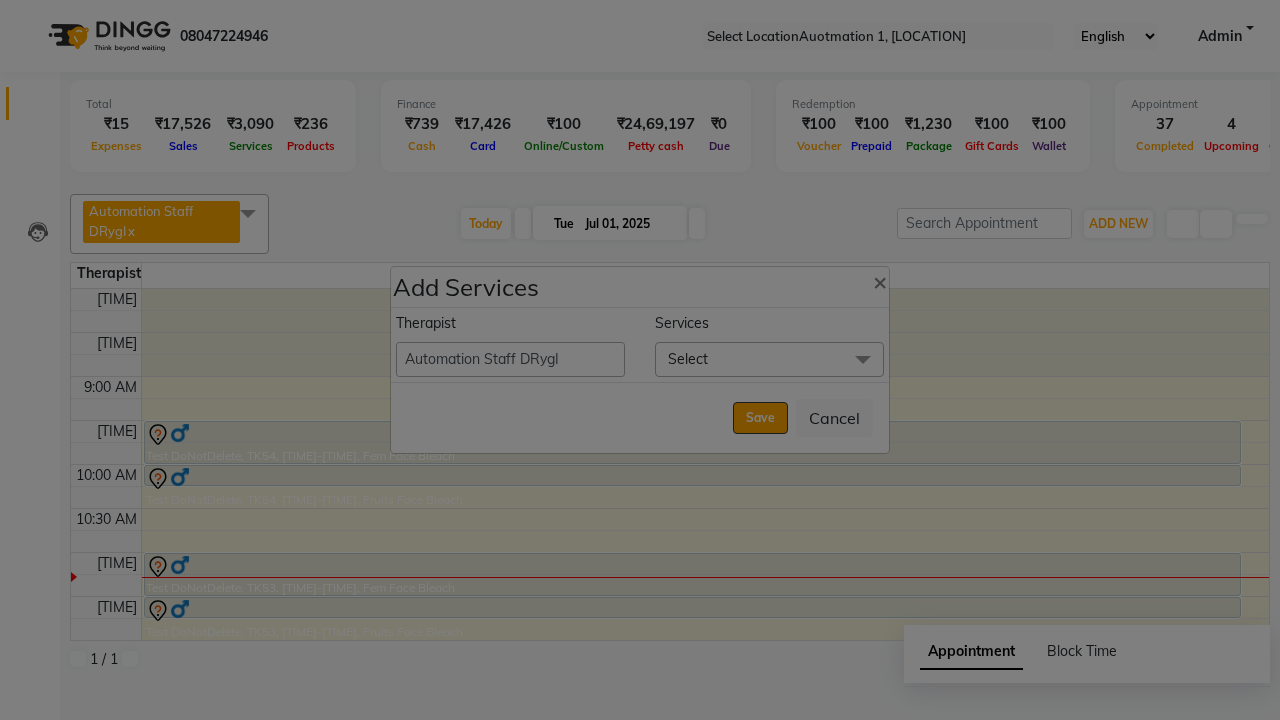 click on "Select" at bounding box center (769, 359) 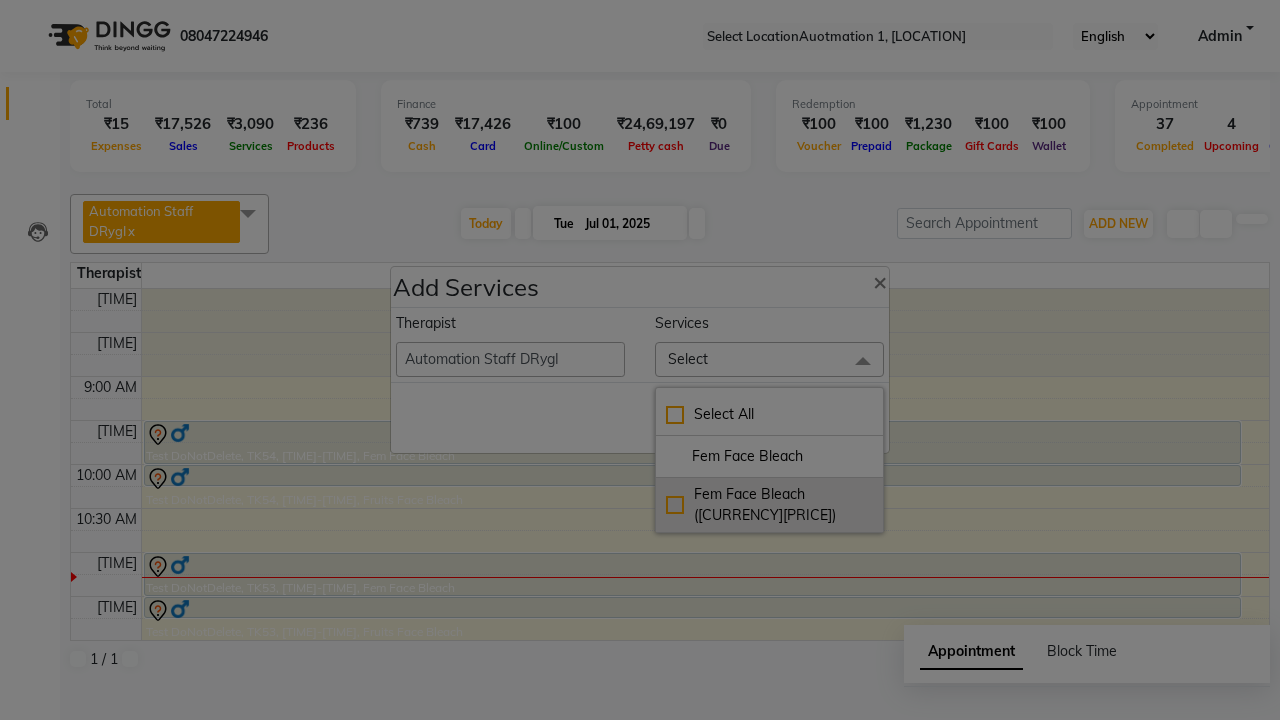 type on "Fem Face Bleach" 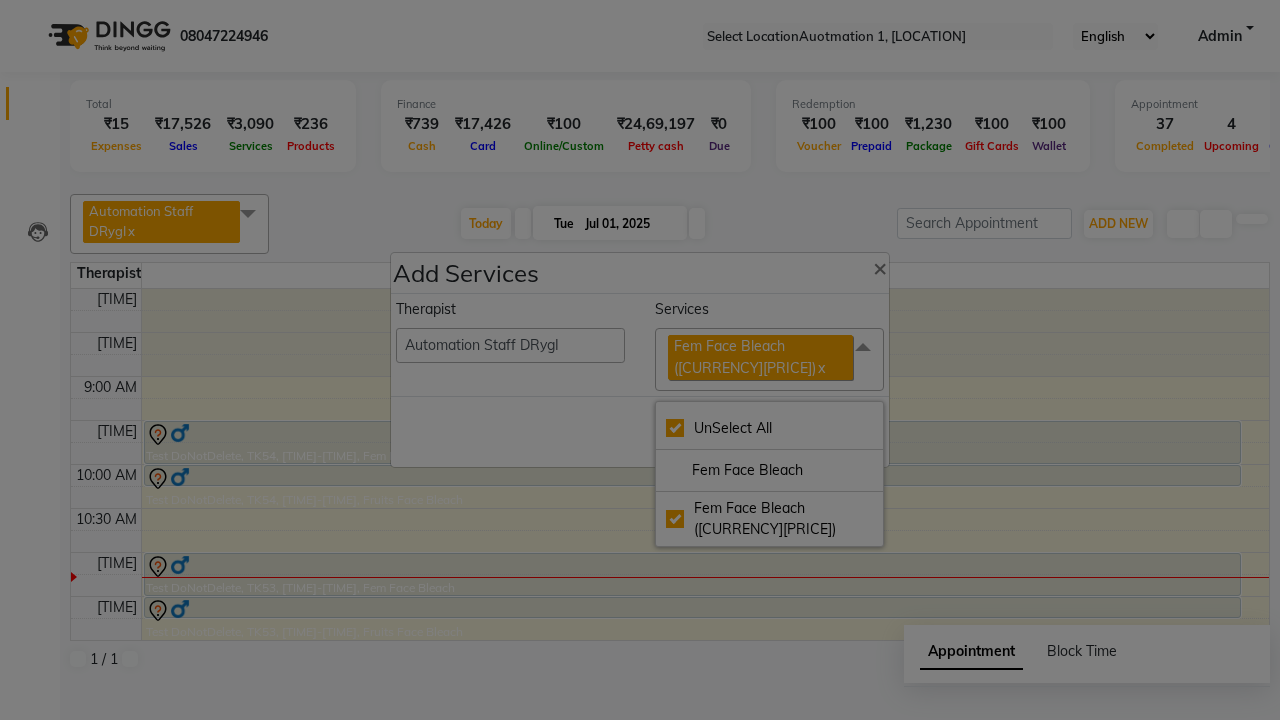click on "Fem Face Bleach ([CURRENCY][PRICE])" at bounding box center [745, 356] 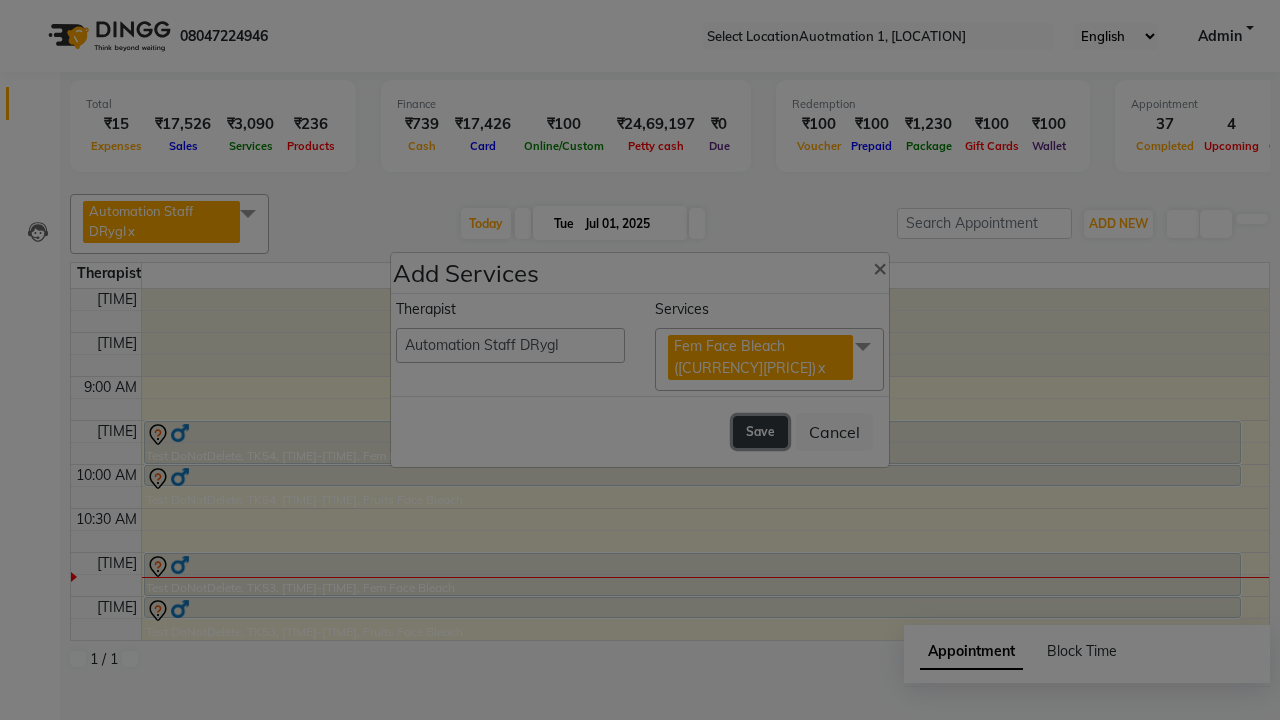click on "Save" at bounding box center [760, 432] 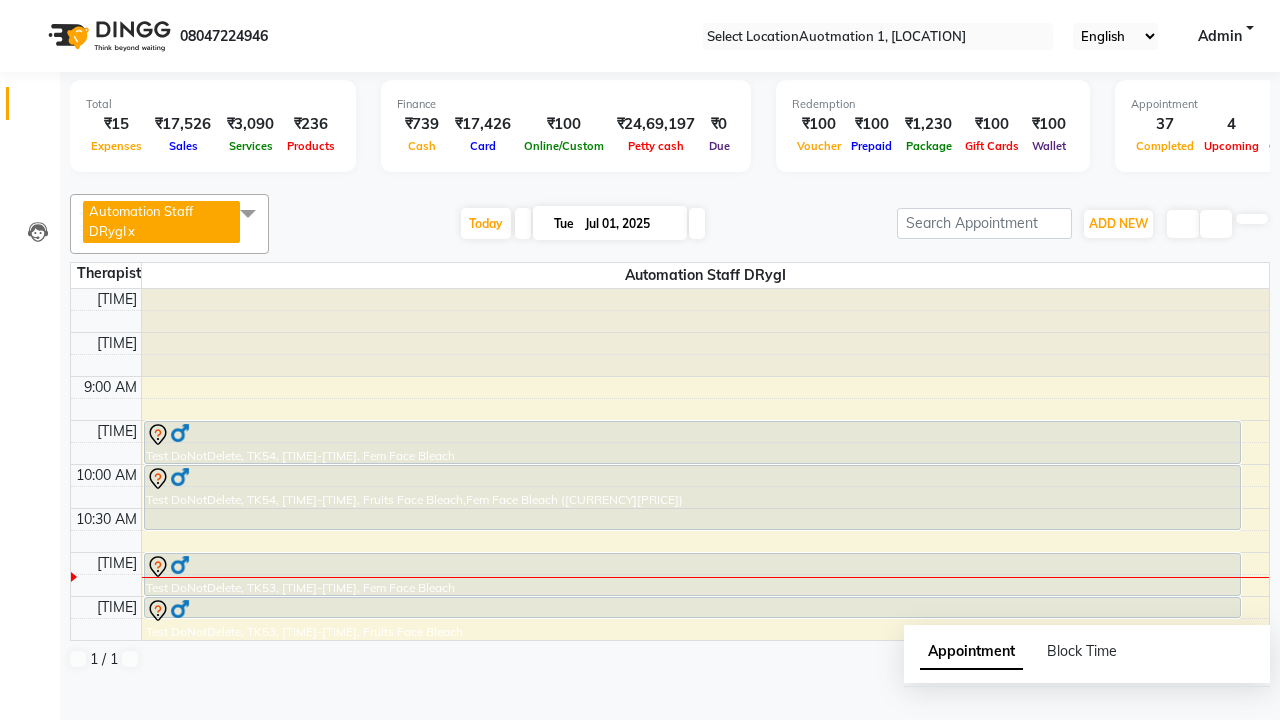 click on "Service added." at bounding box center (640, 751) 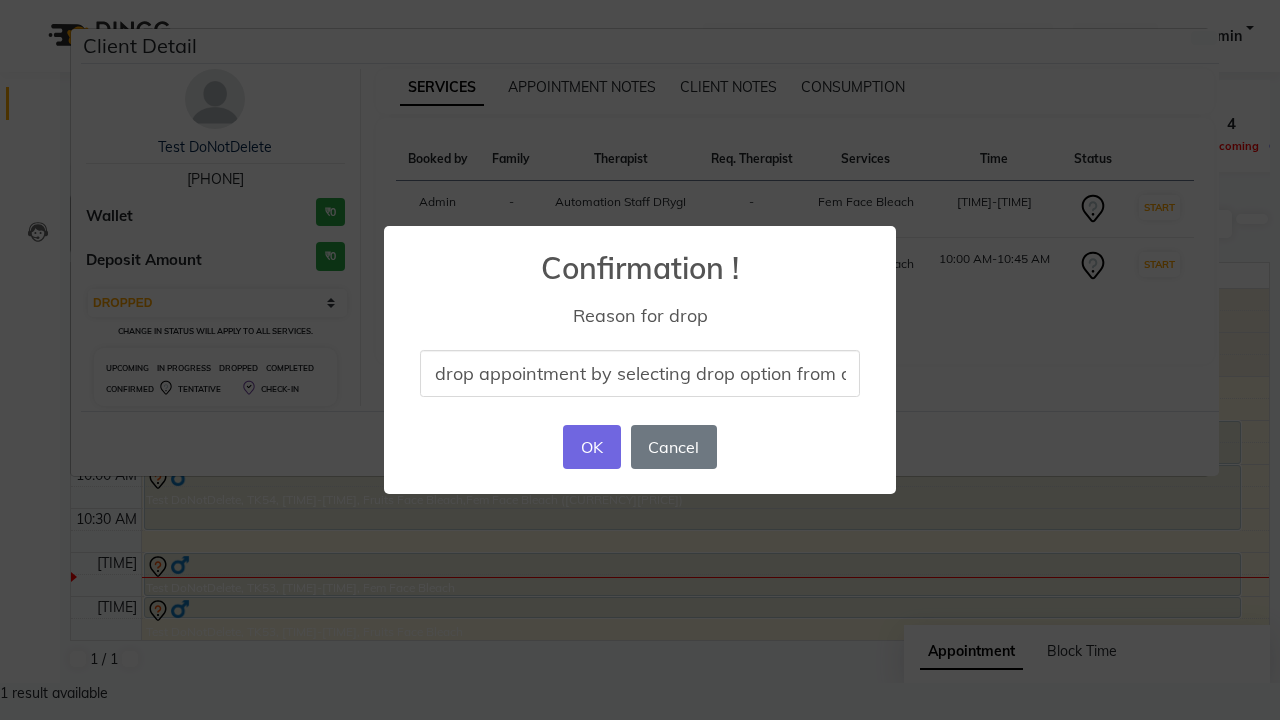 scroll, scrollTop: 0, scrollLeft: 82, axis: horizontal 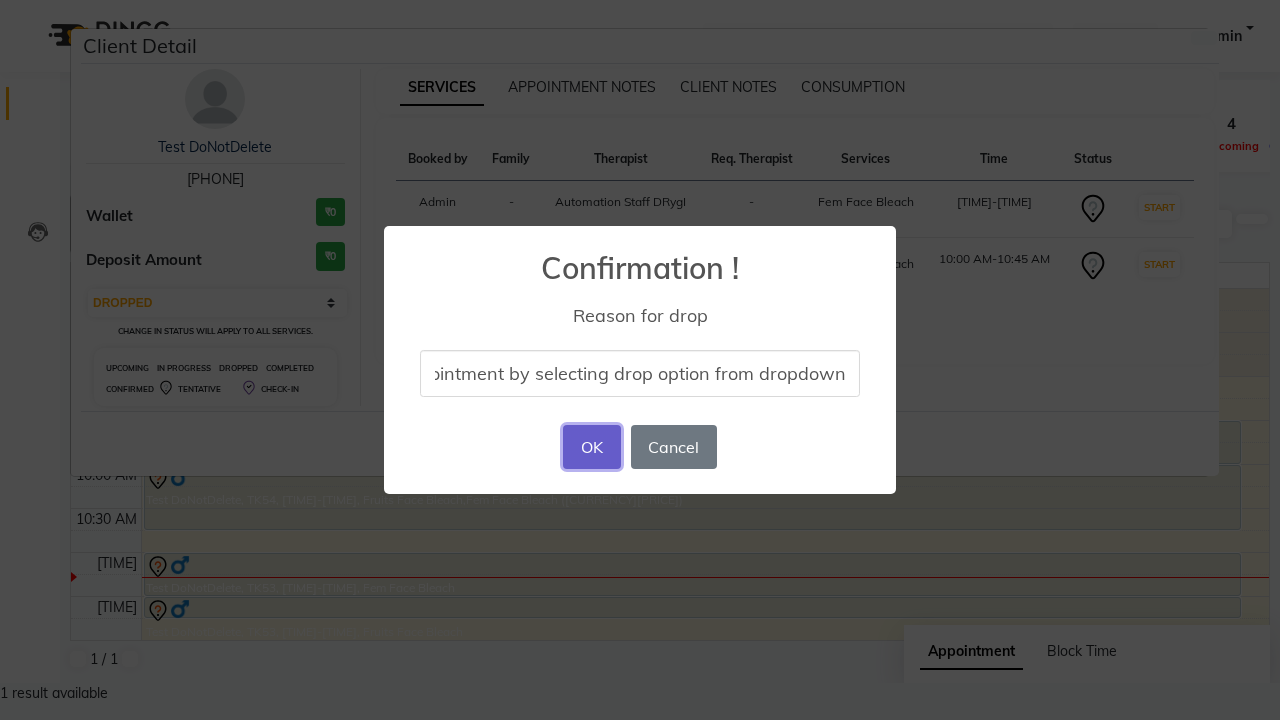 click on "OK" at bounding box center [591, 447] 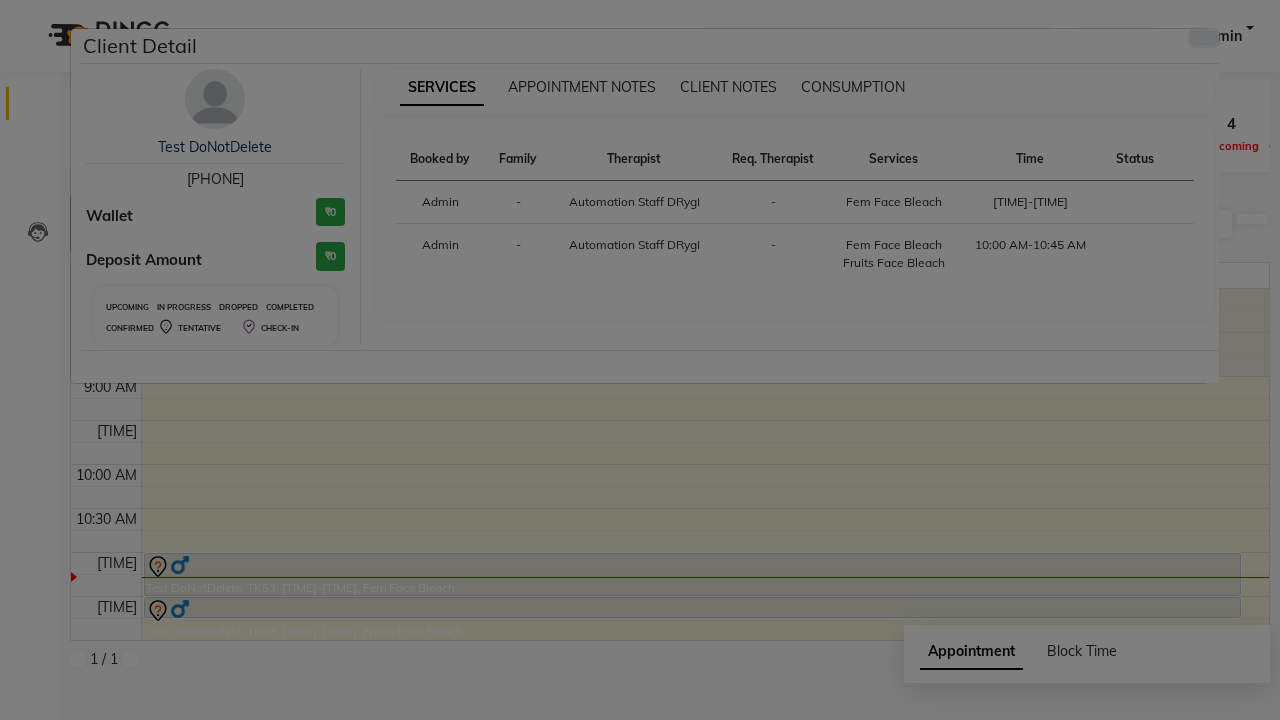 click at bounding box center (1204, 38) 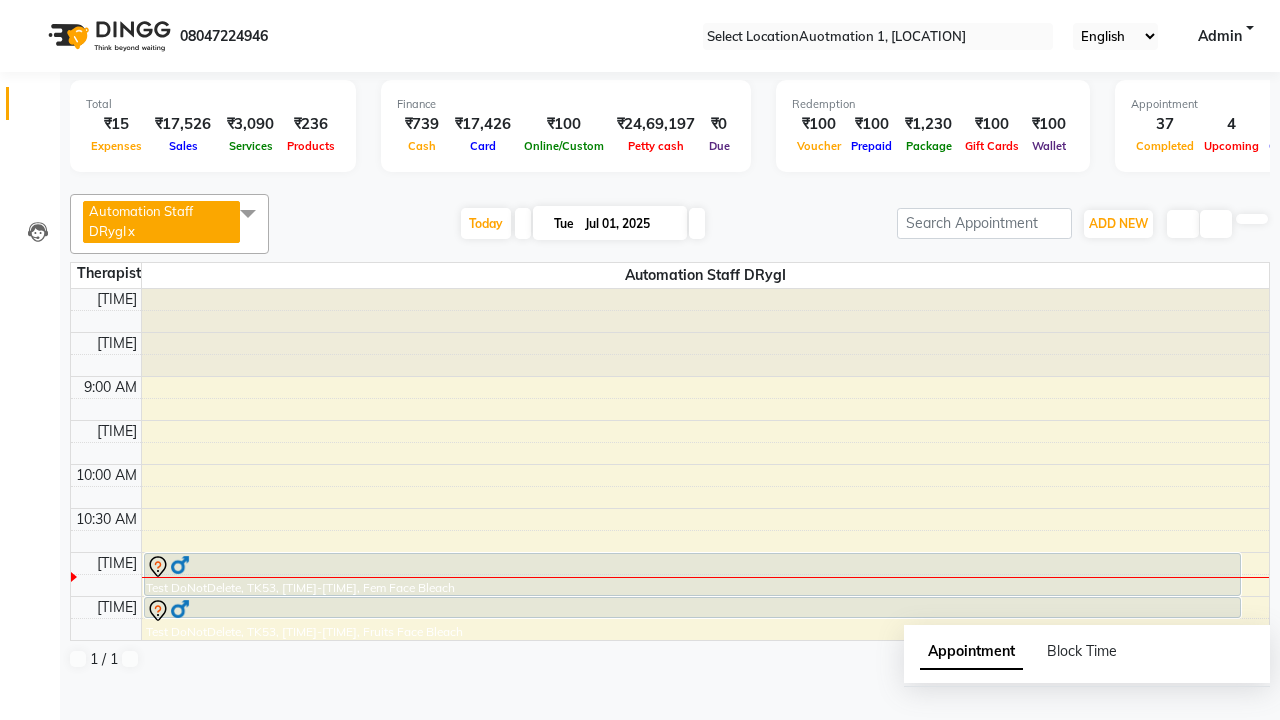 click at bounding box center (248, 213) 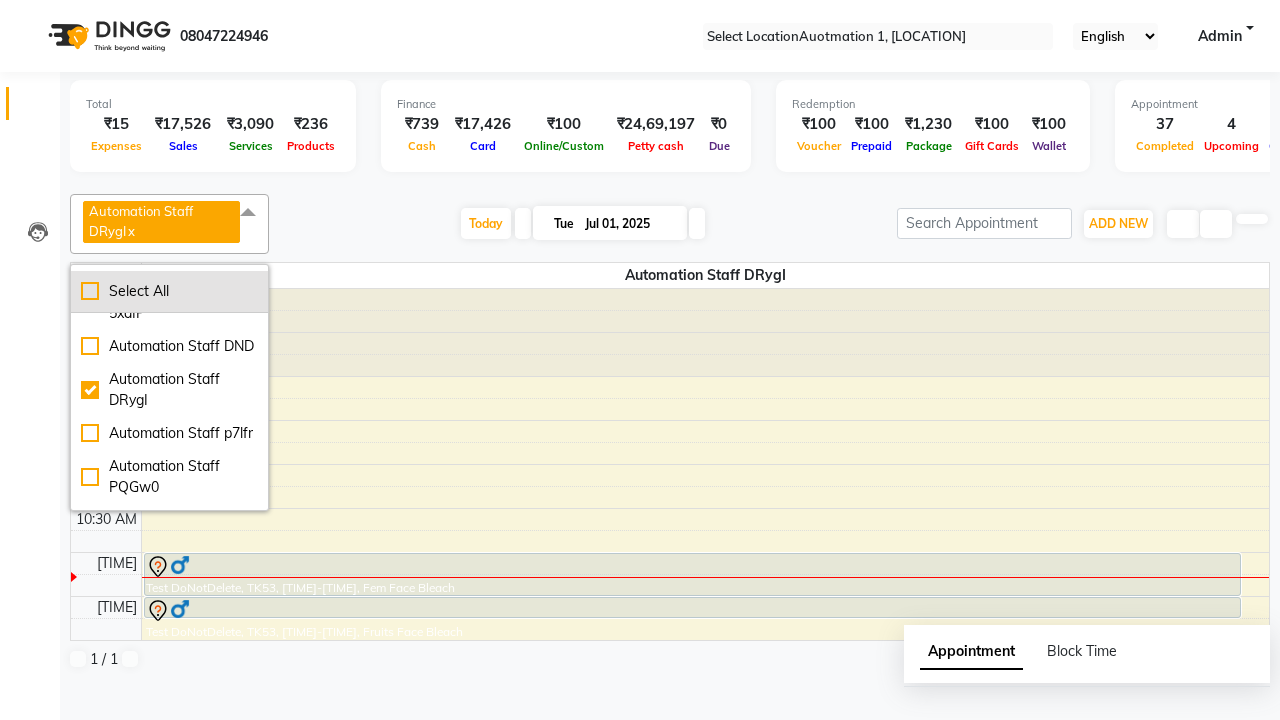 click on "Select All" at bounding box center [169, 291] 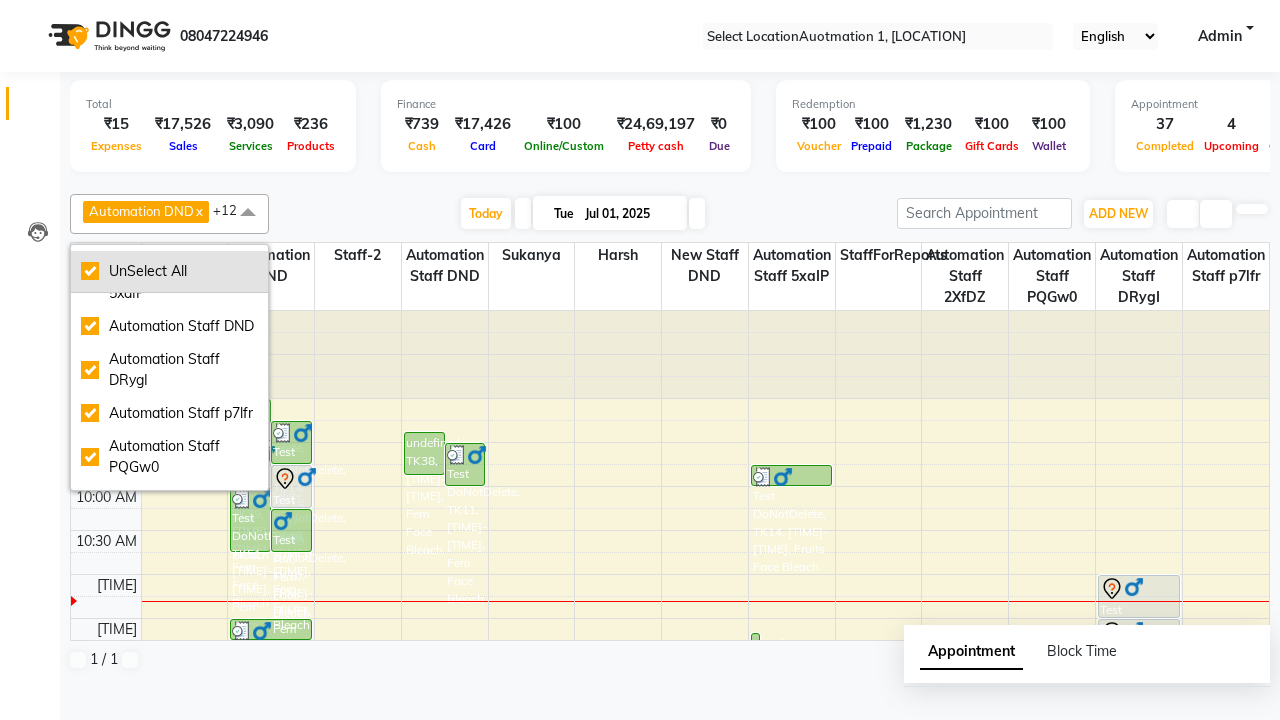 click on "UnSelect All" at bounding box center [169, 271] 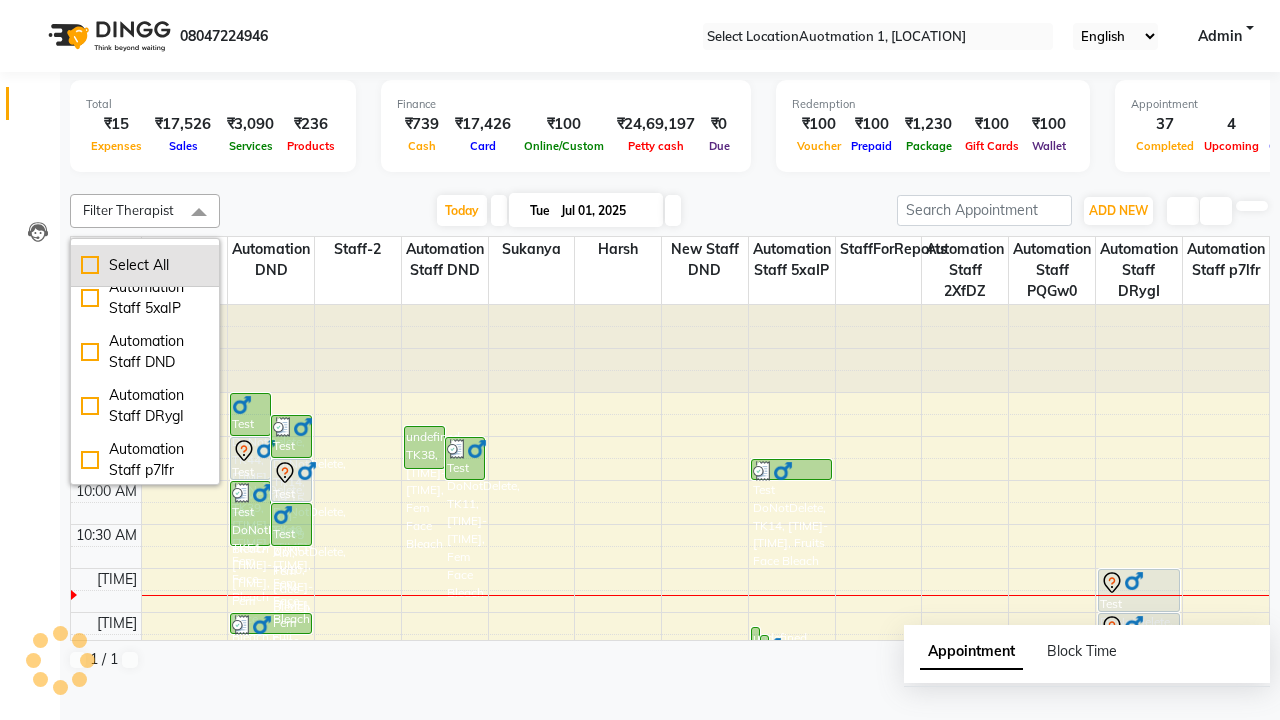 scroll, scrollTop: 166, scrollLeft: 0, axis: vertical 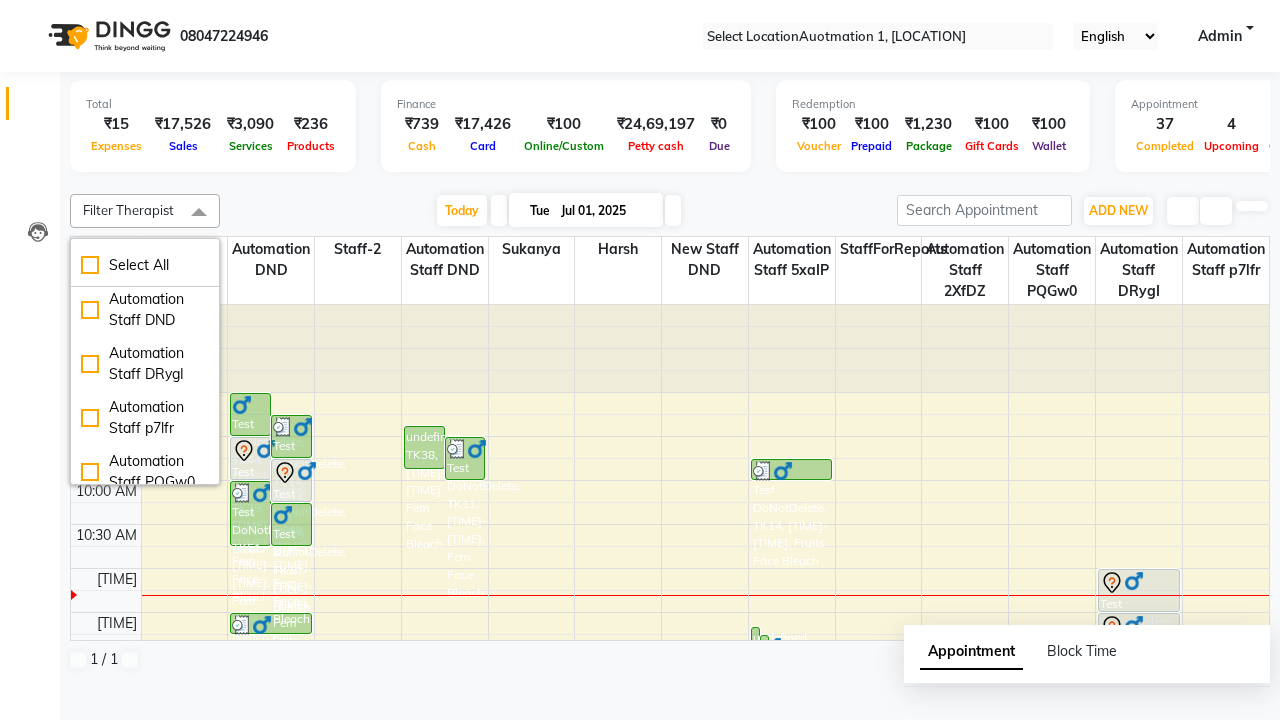 click at bounding box center [199, 213] 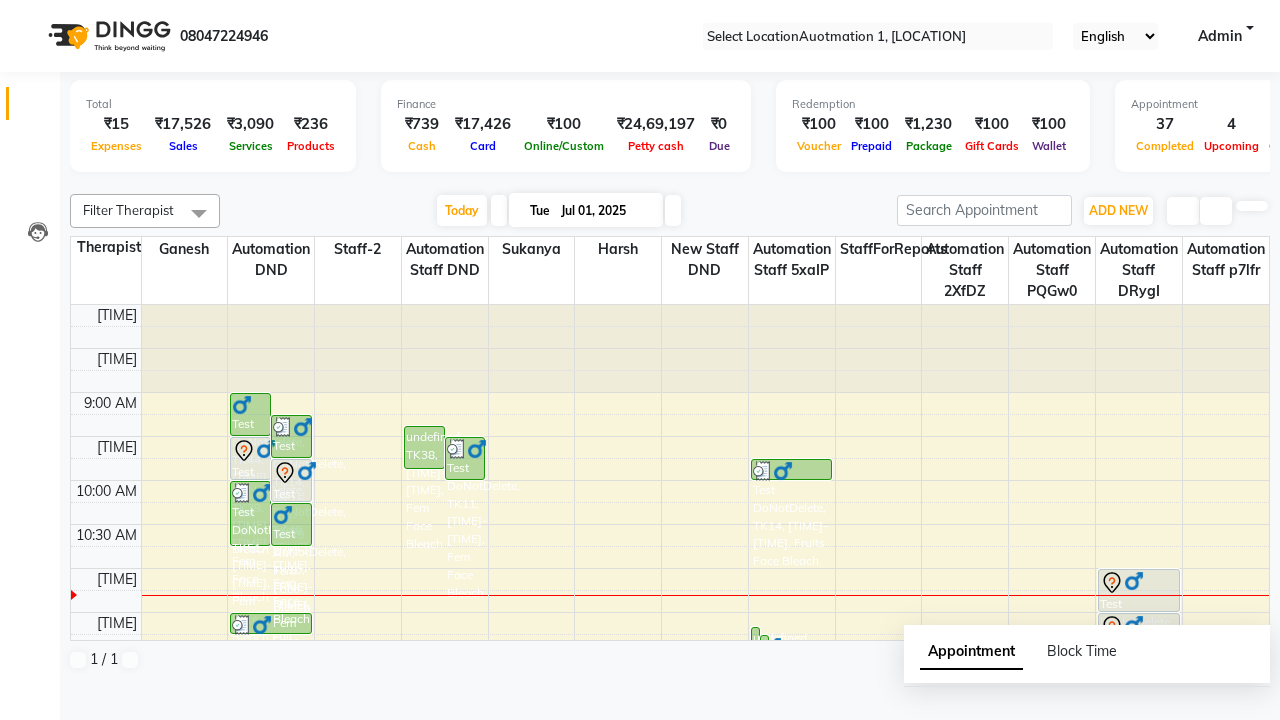 click on "Admin" at bounding box center [1220, 36] 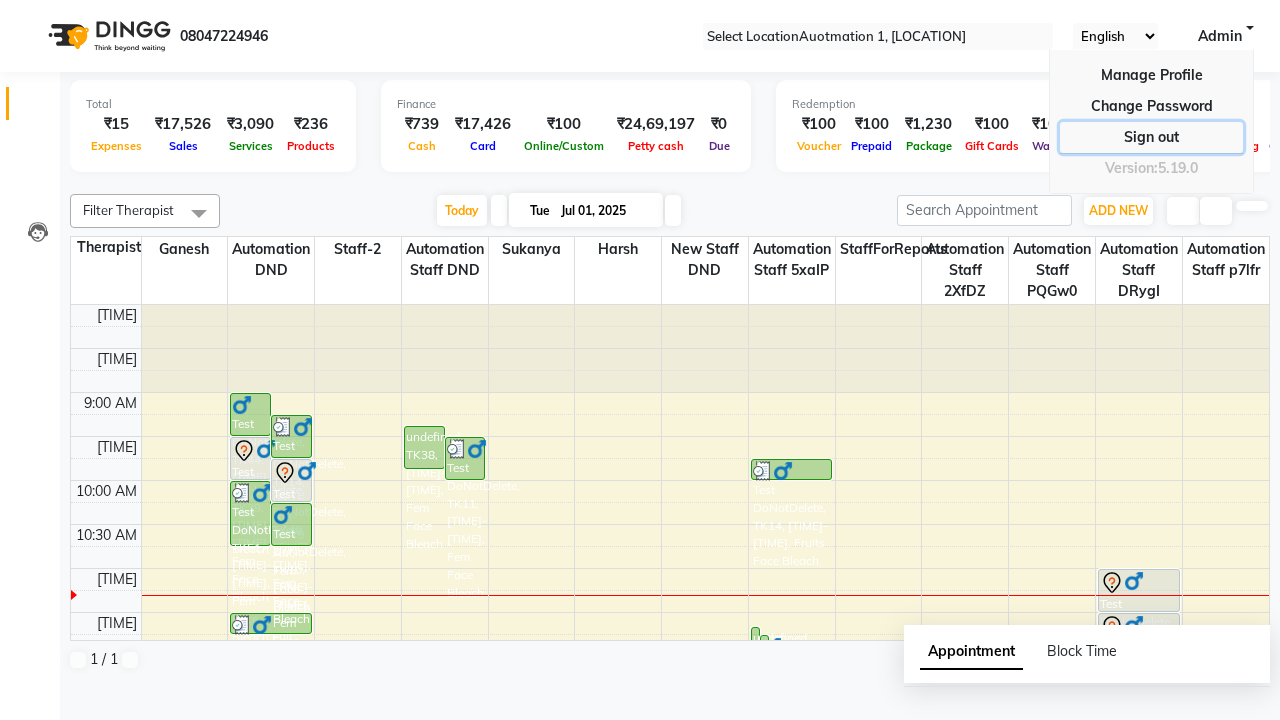 click on "Sign out" at bounding box center (1151, 106) 